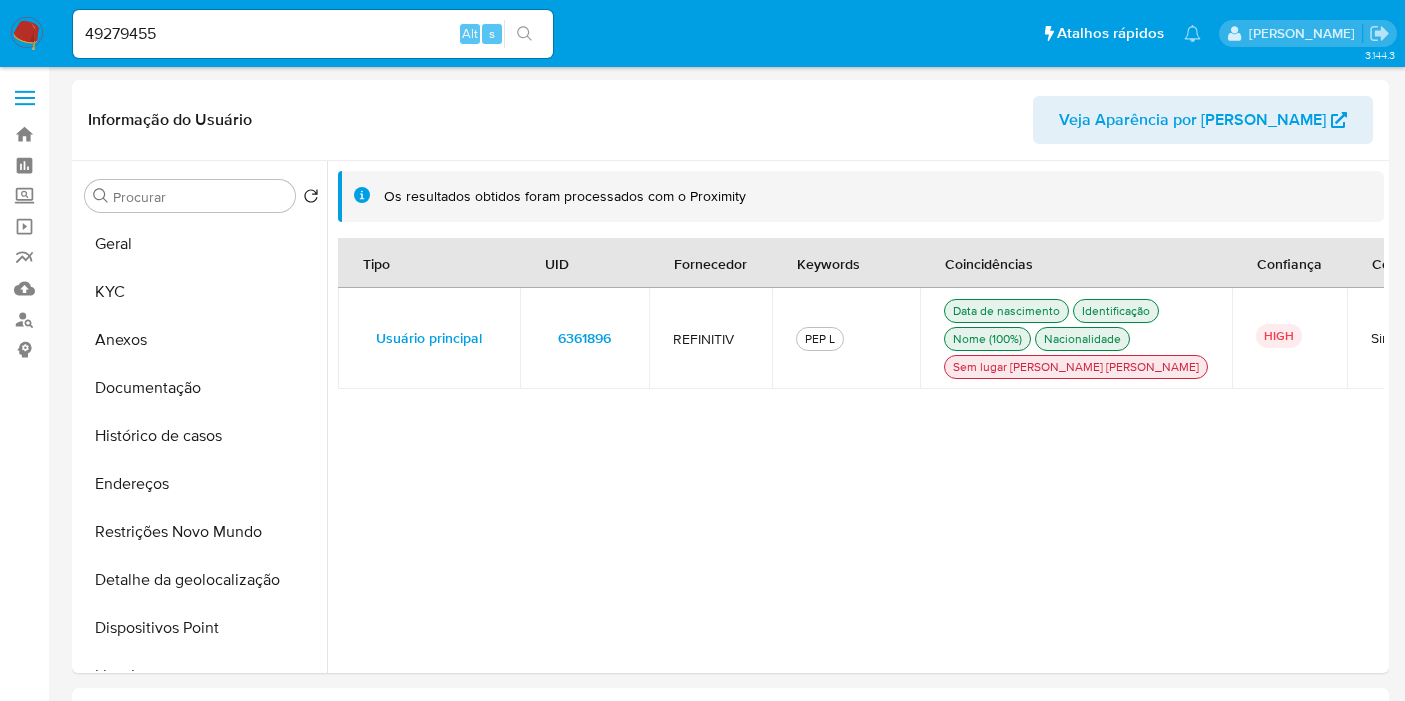 select on "10" 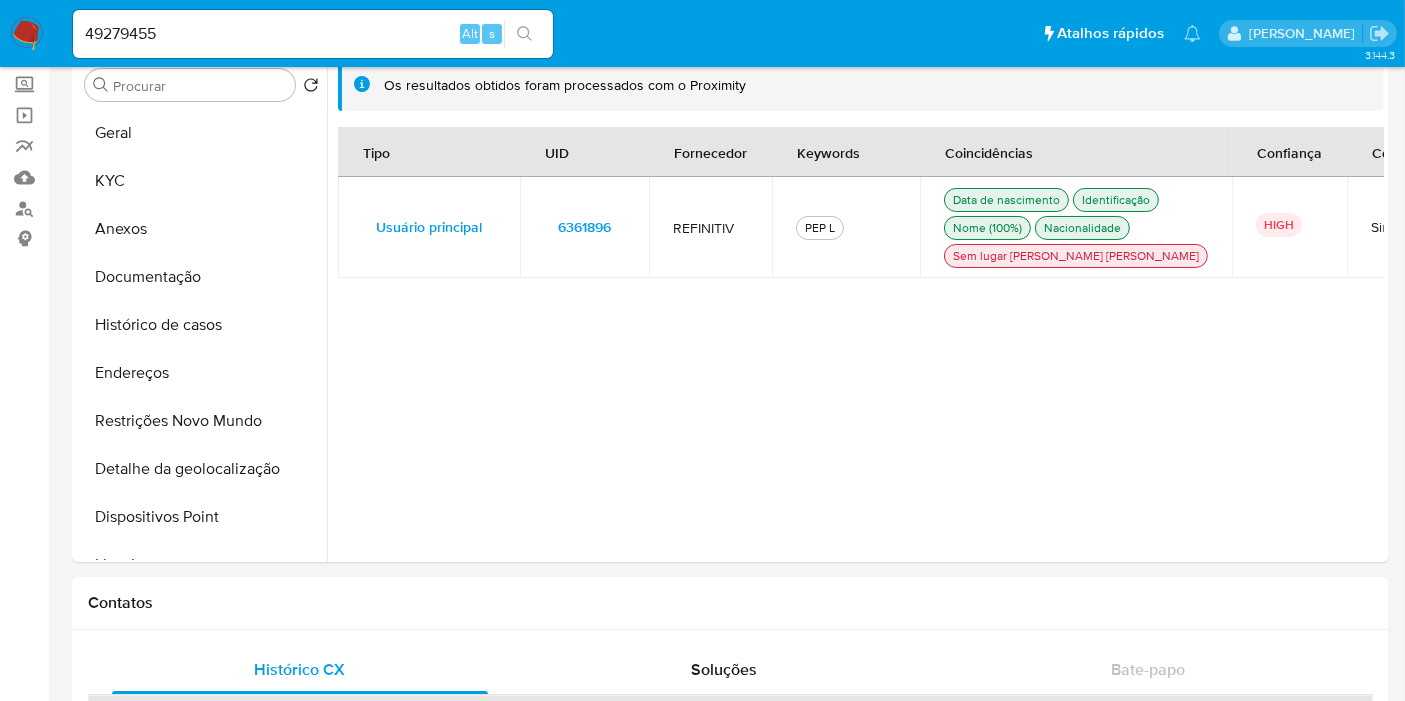 scroll, scrollTop: 111, scrollLeft: 0, axis: vertical 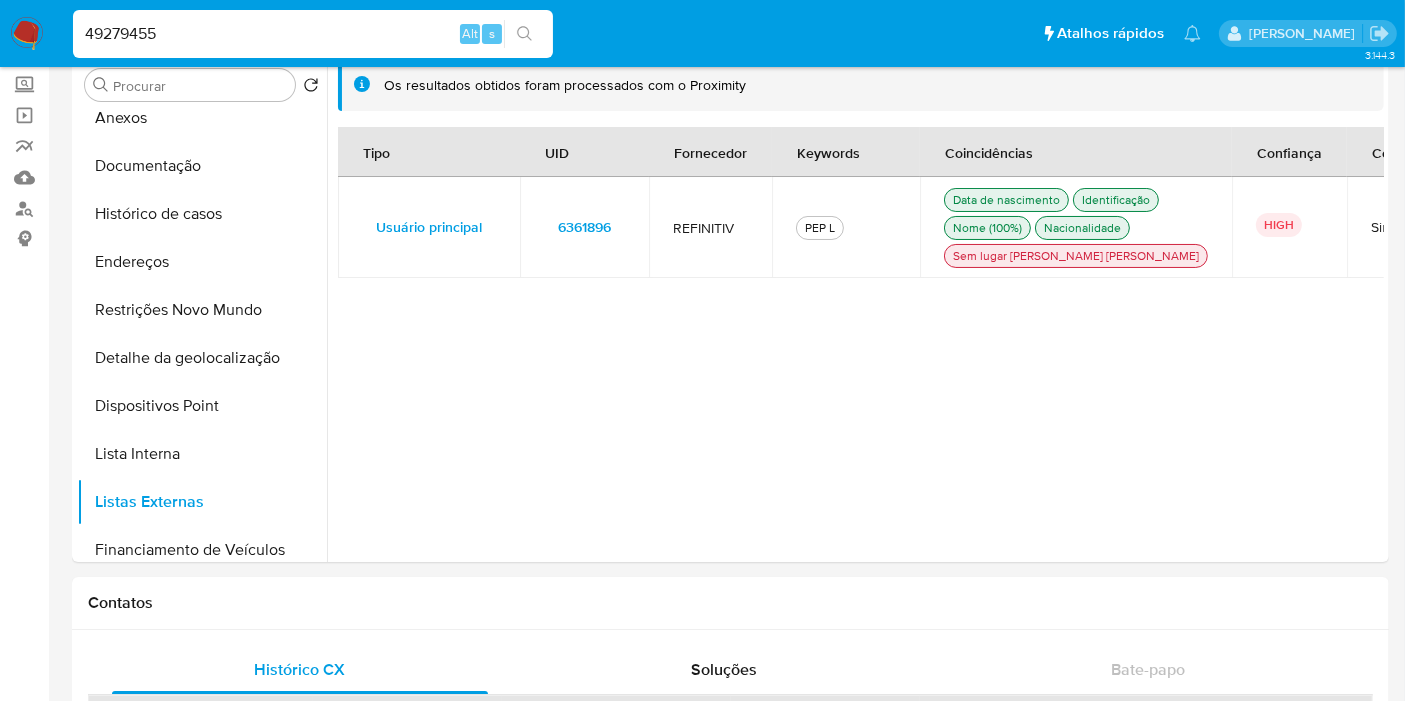 click on "49279455" at bounding box center [313, 34] 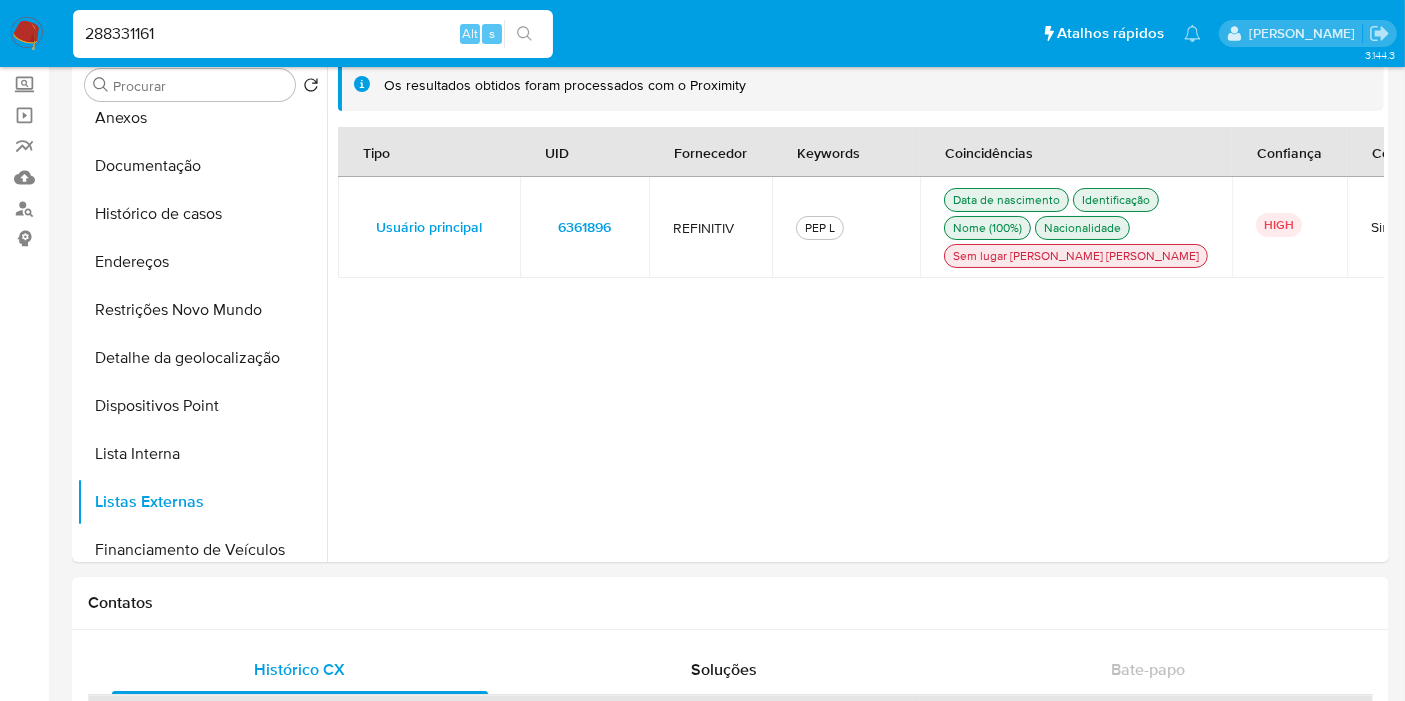 type on "288331161" 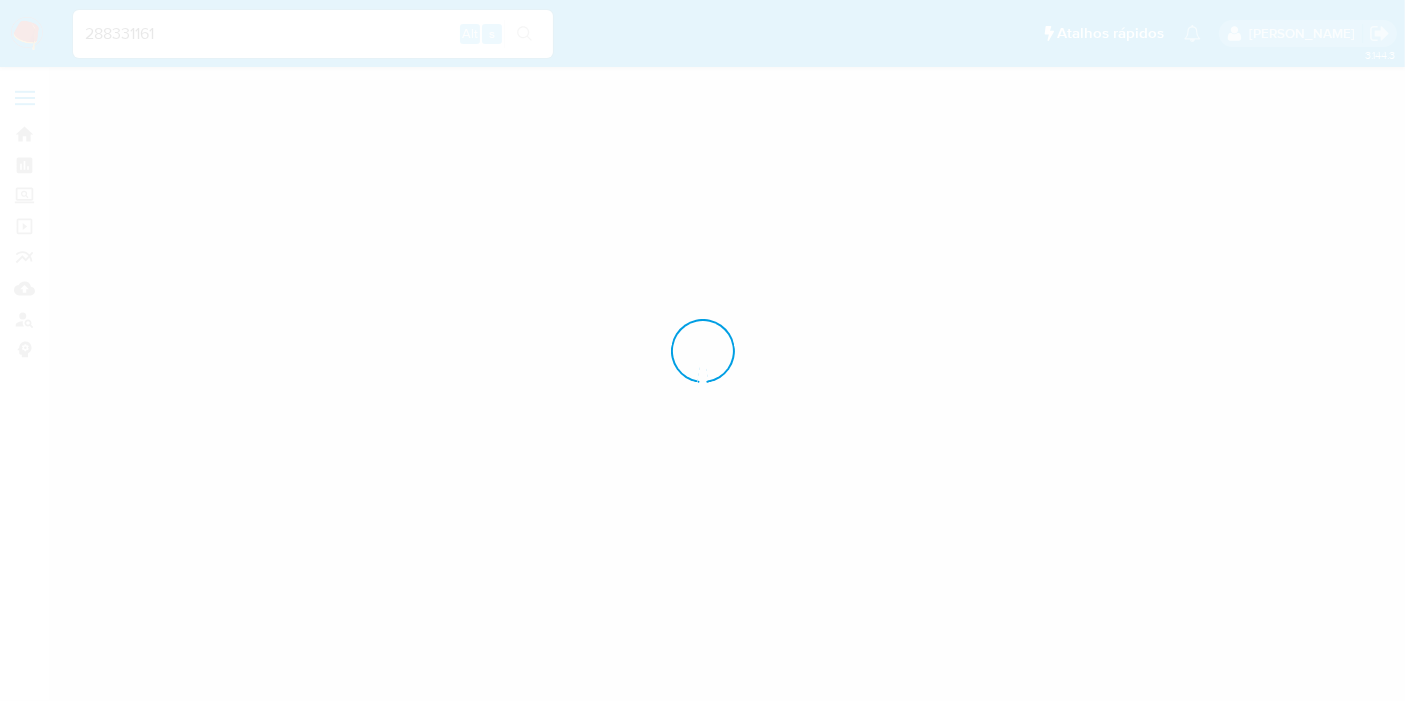 scroll, scrollTop: 0, scrollLeft: 0, axis: both 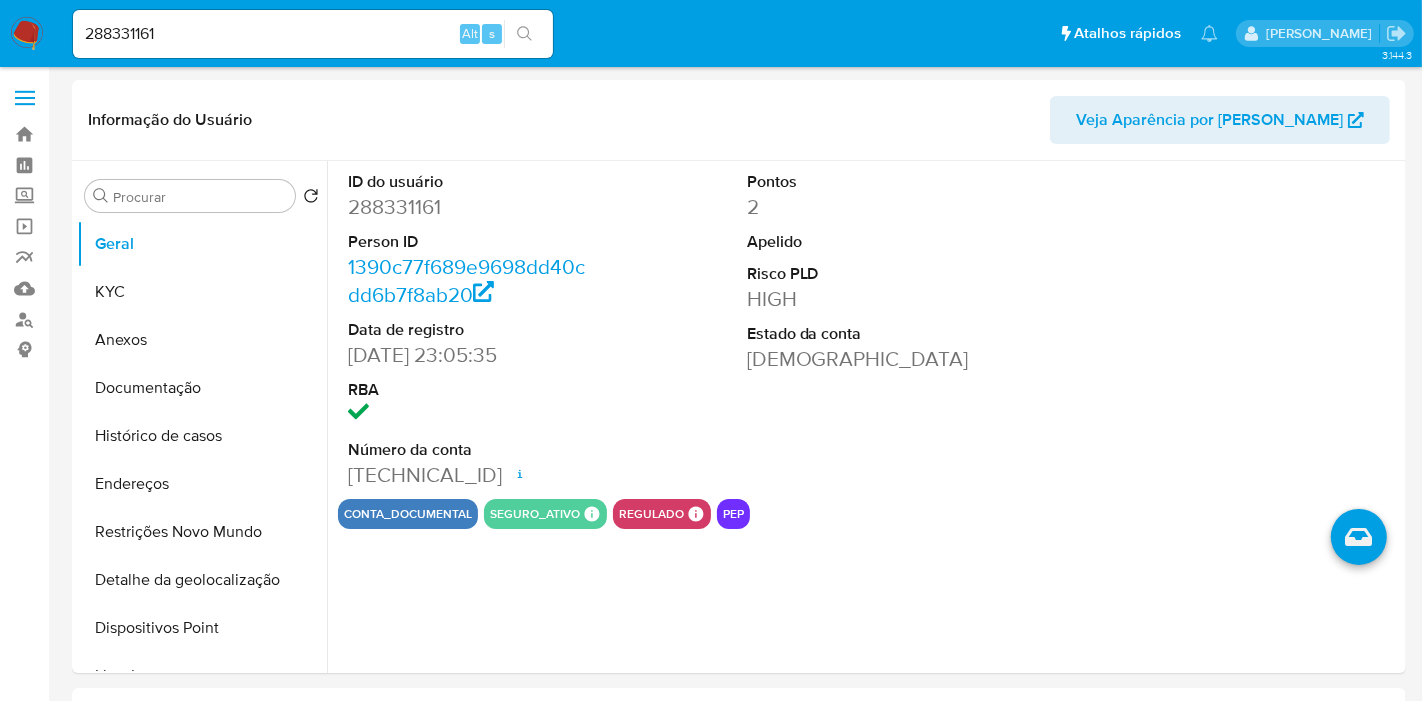 select on "10" 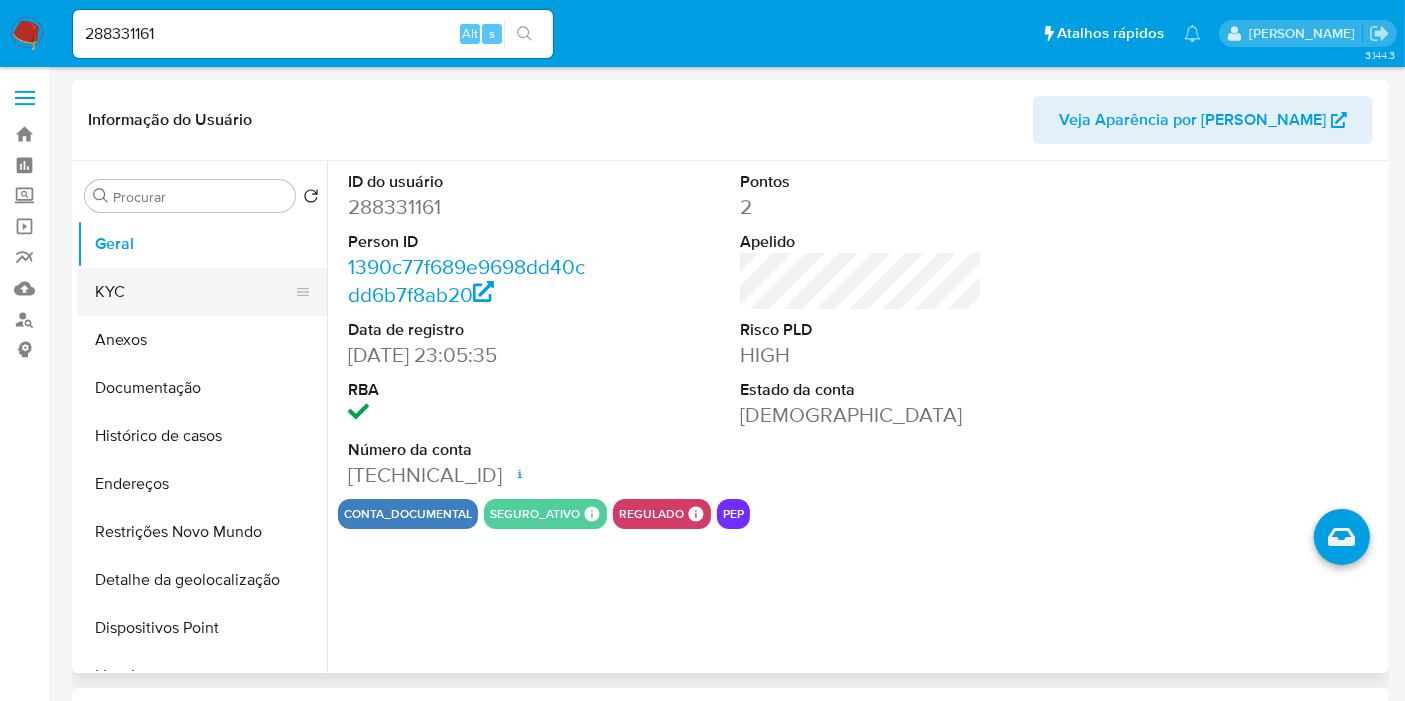 click on "KYC" at bounding box center [194, 292] 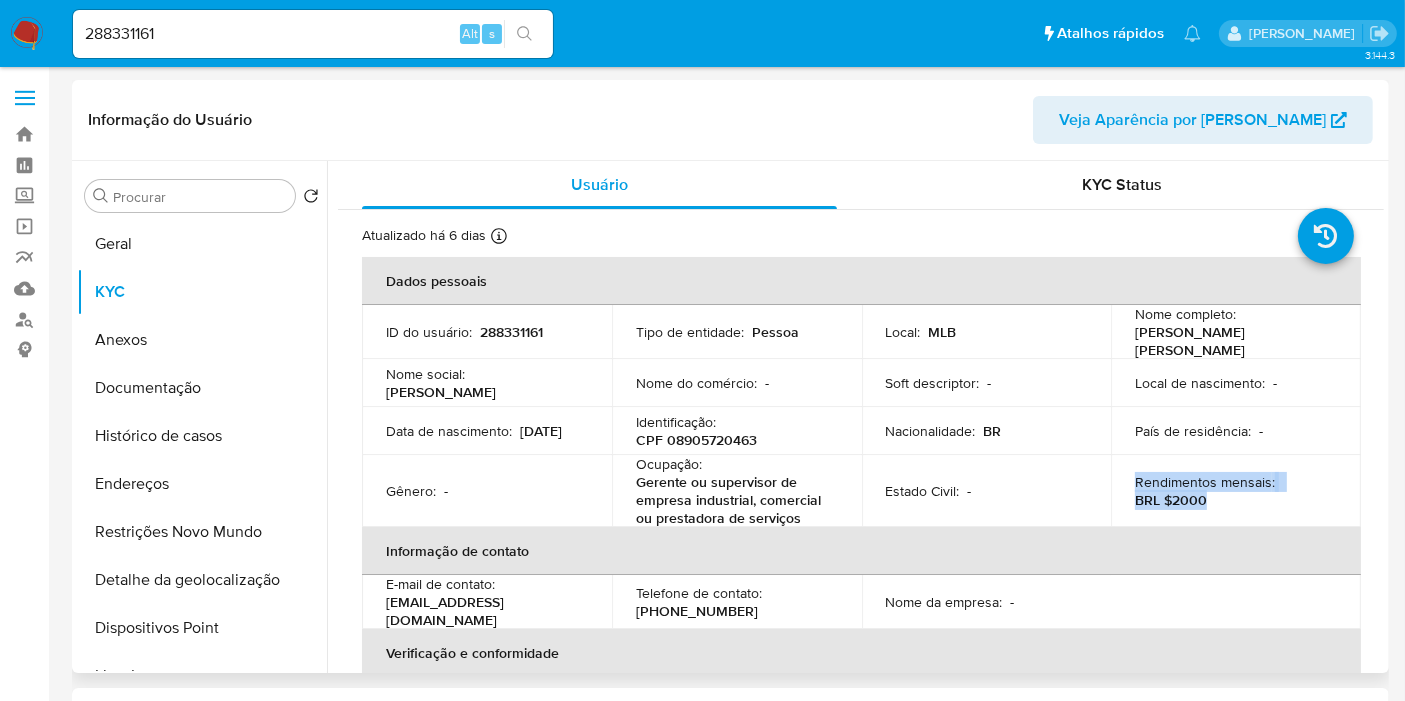 drag, startPoint x: 1211, startPoint y: 491, endPoint x: 1125, endPoint y: 476, distance: 87.29834 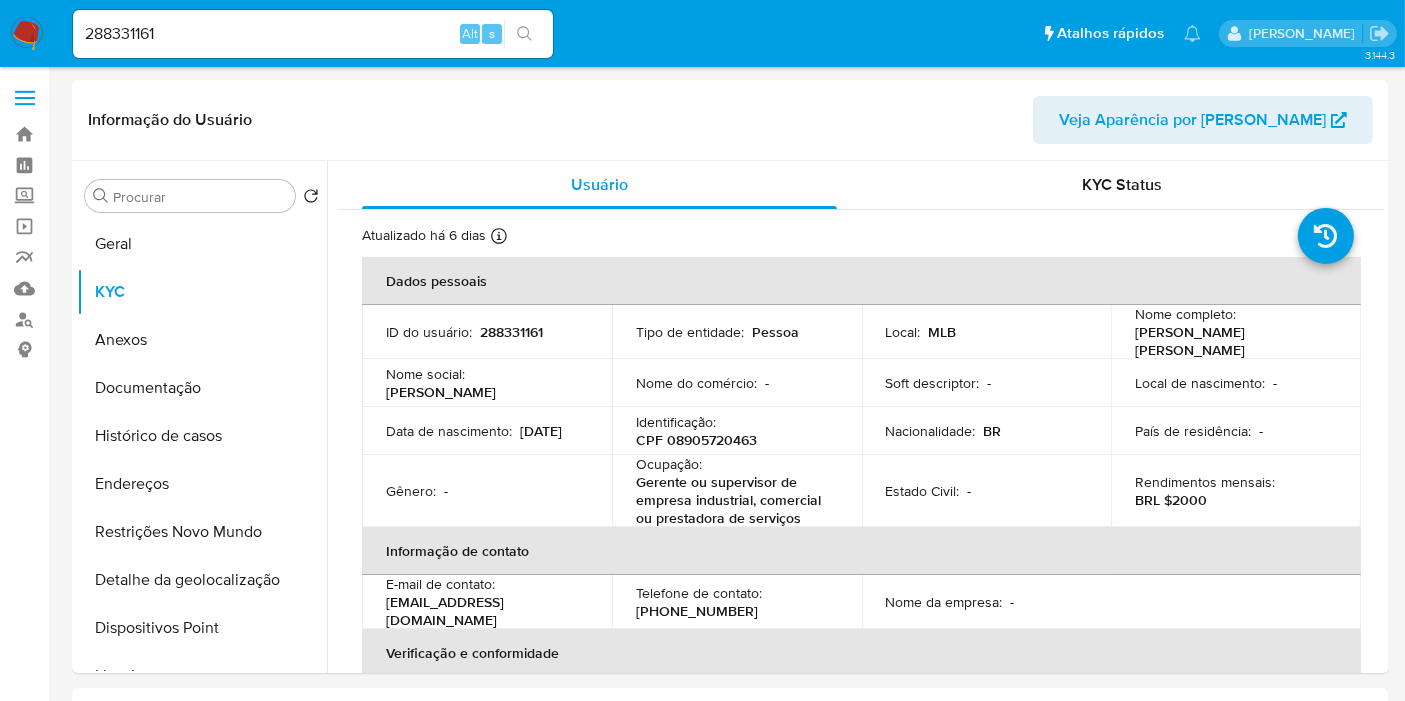 click on "Bandeja Painel Screening Pesquisa em Listas Watchlist Ferramentas Operações em massa relatórios Mulan Localizador de pessoas Consolidado" at bounding box center [24, 1558] 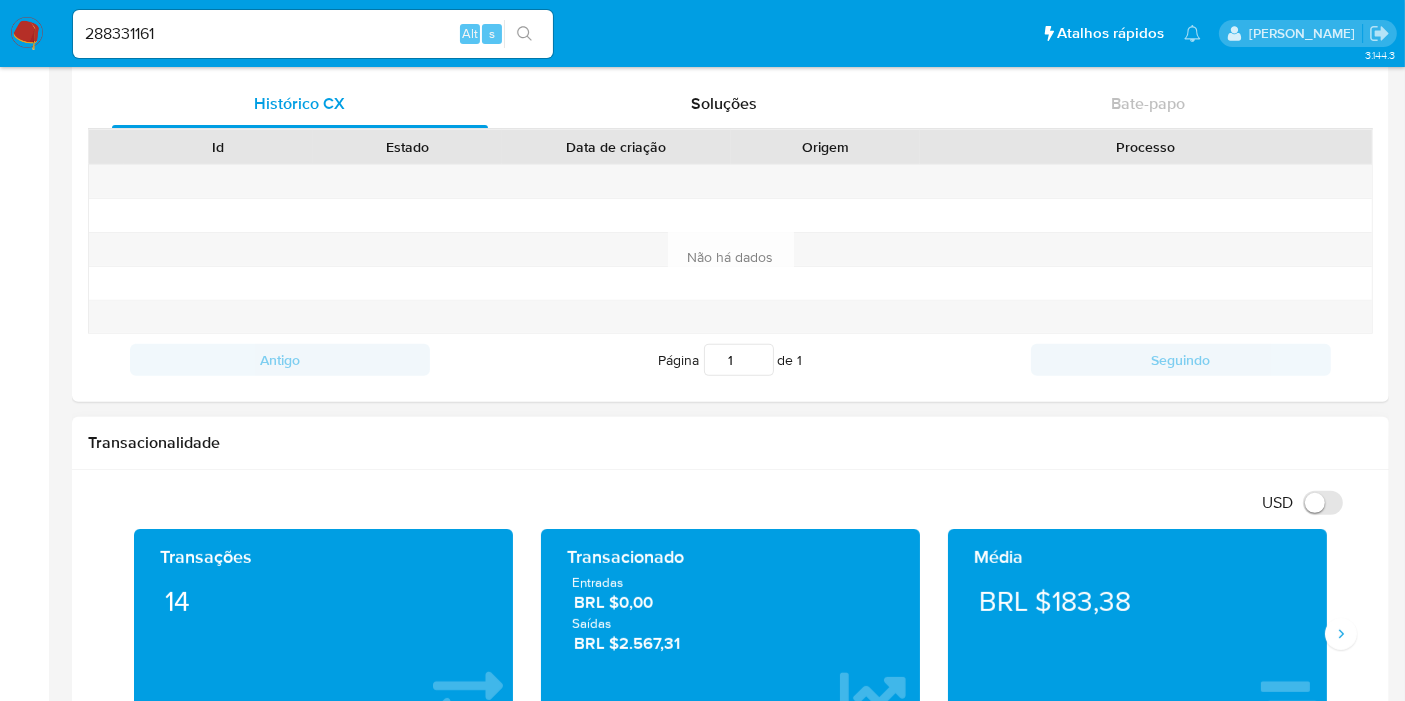 scroll, scrollTop: 888, scrollLeft: 0, axis: vertical 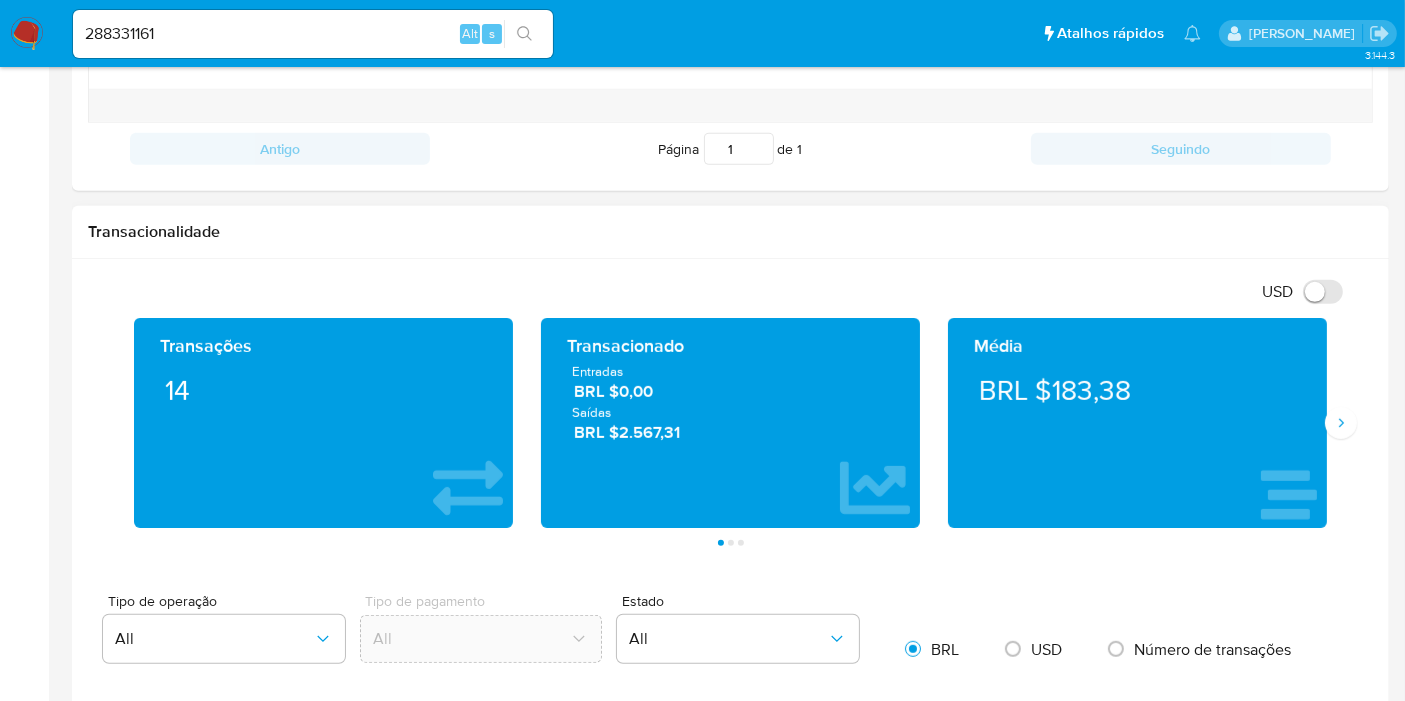 drag, startPoint x: 694, startPoint y: 422, endPoint x: 558, endPoint y: 369, distance: 145.96233 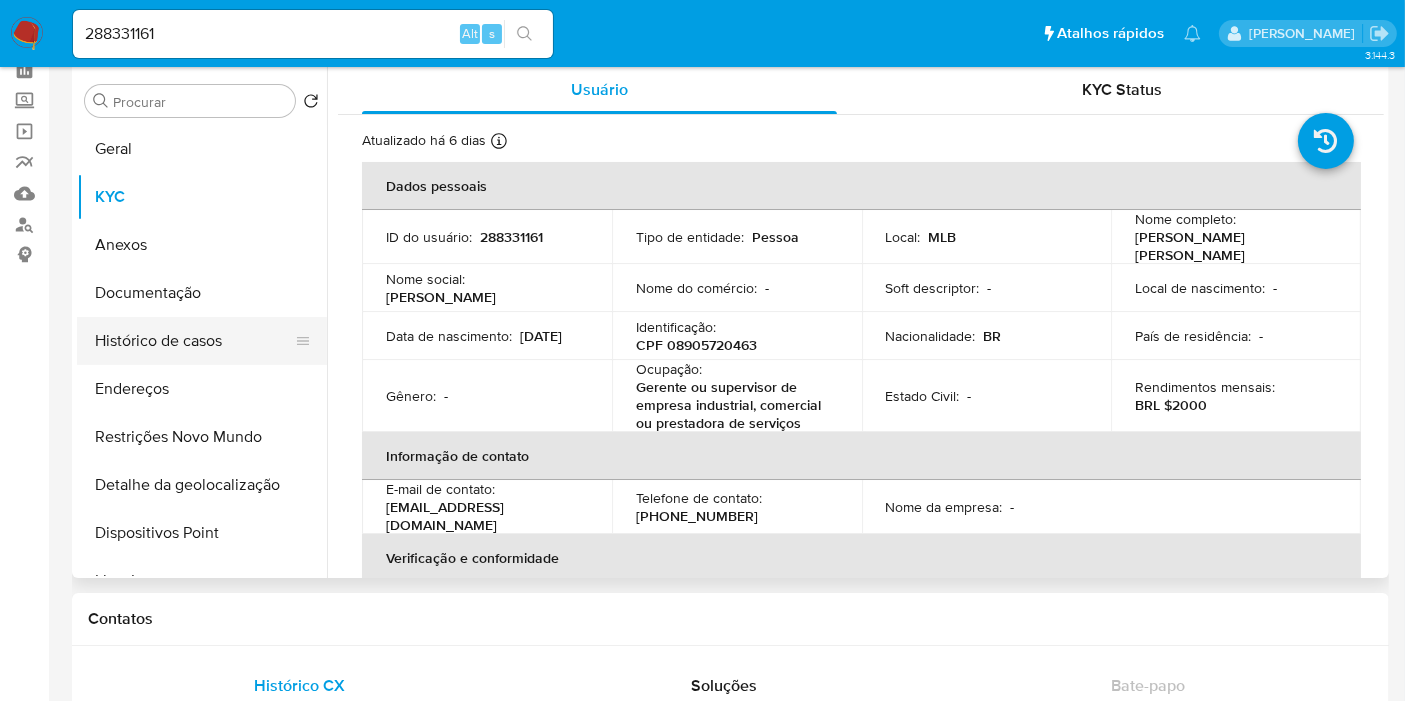 scroll, scrollTop: 0, scrollLeft: 0, axis: both 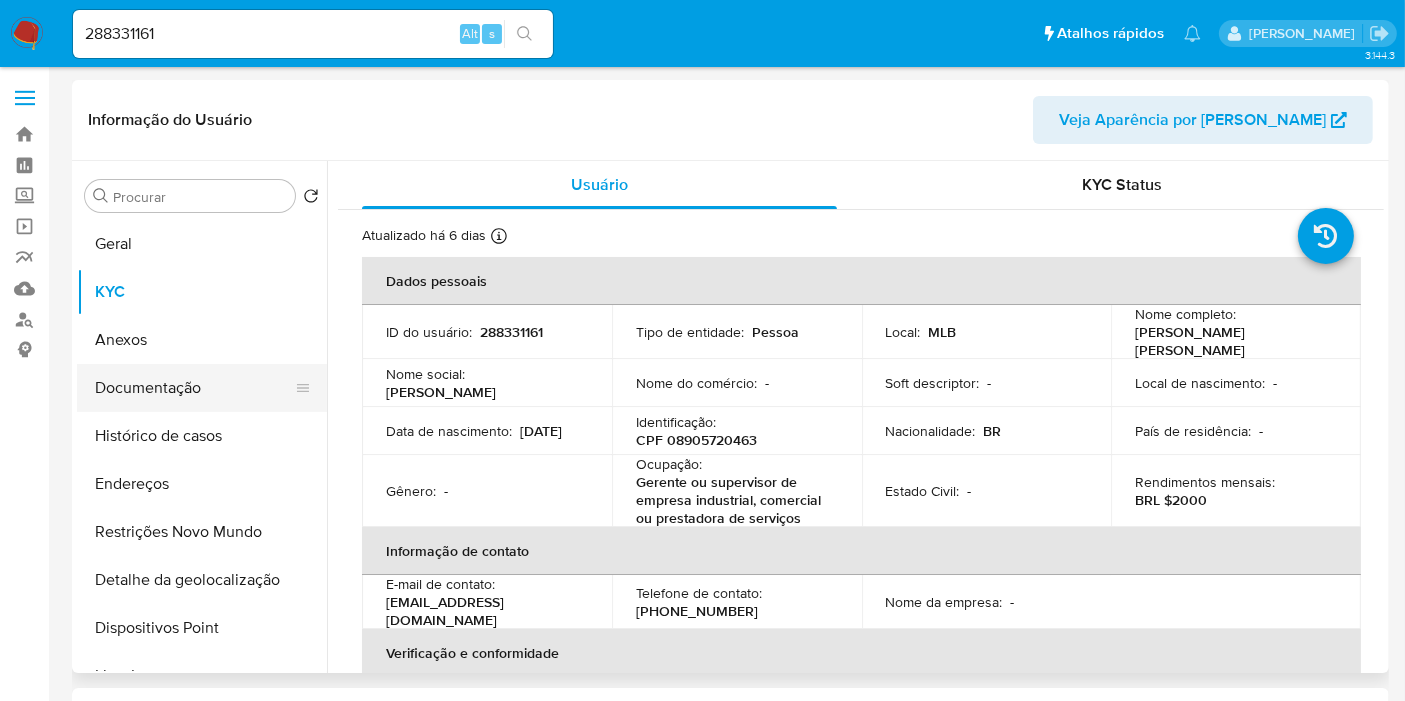 click on "Documentação" at bounding box center [194, 388] 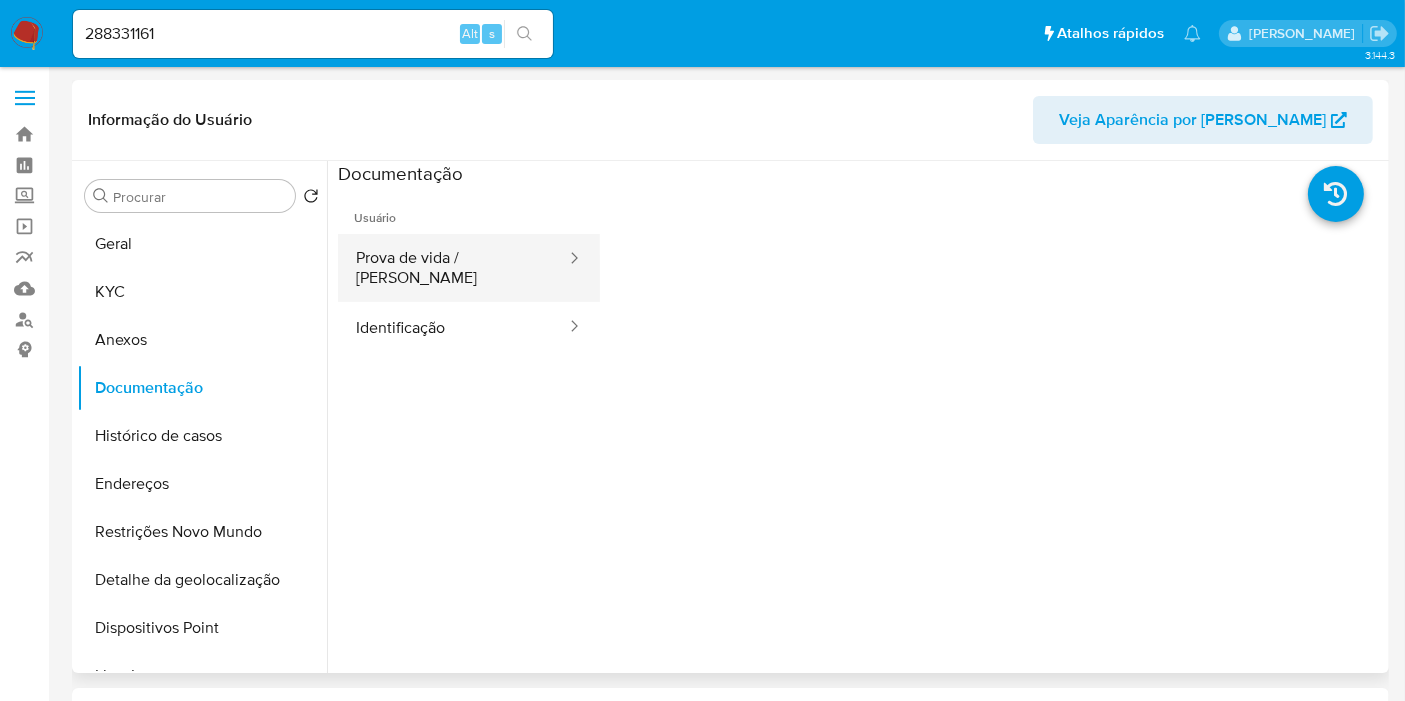 click on "Prova de vida / Selfie" at bounding box center (453, 268) 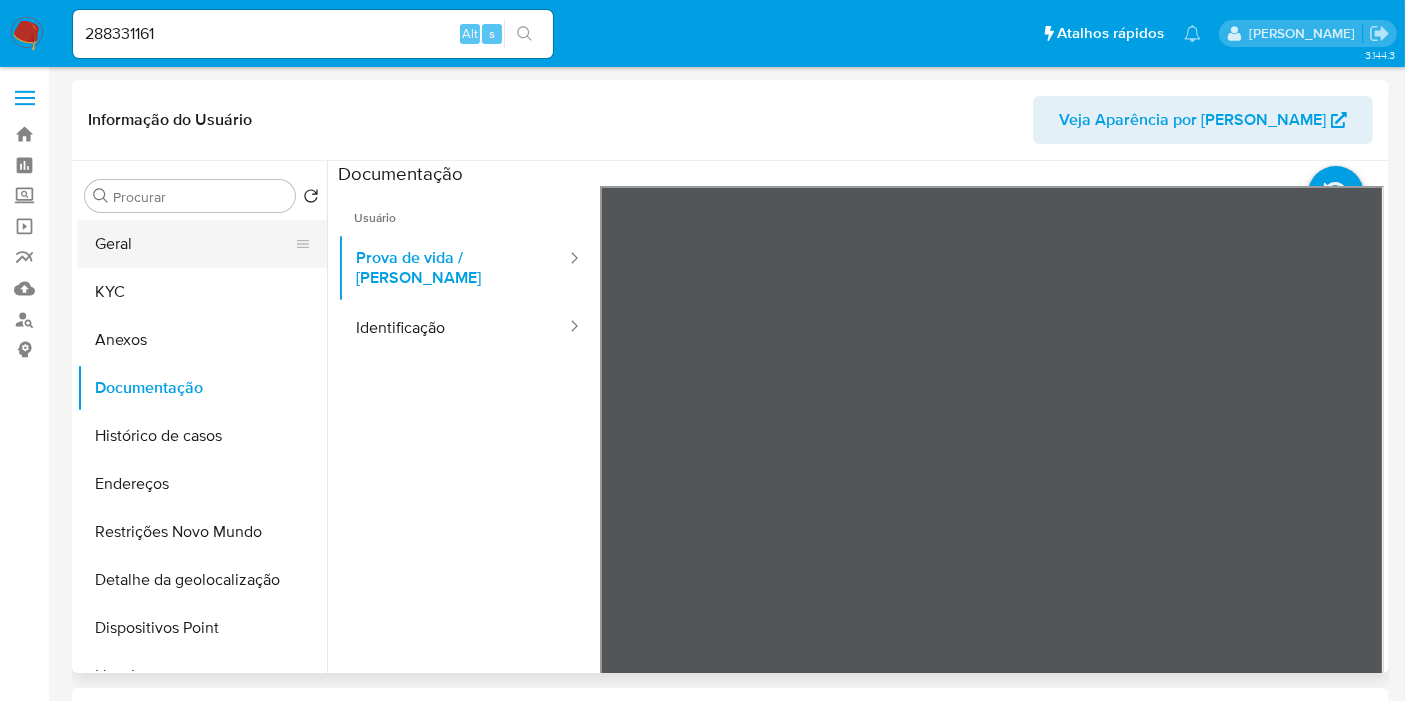 click on "Geral" at bounding box center [194, 244] 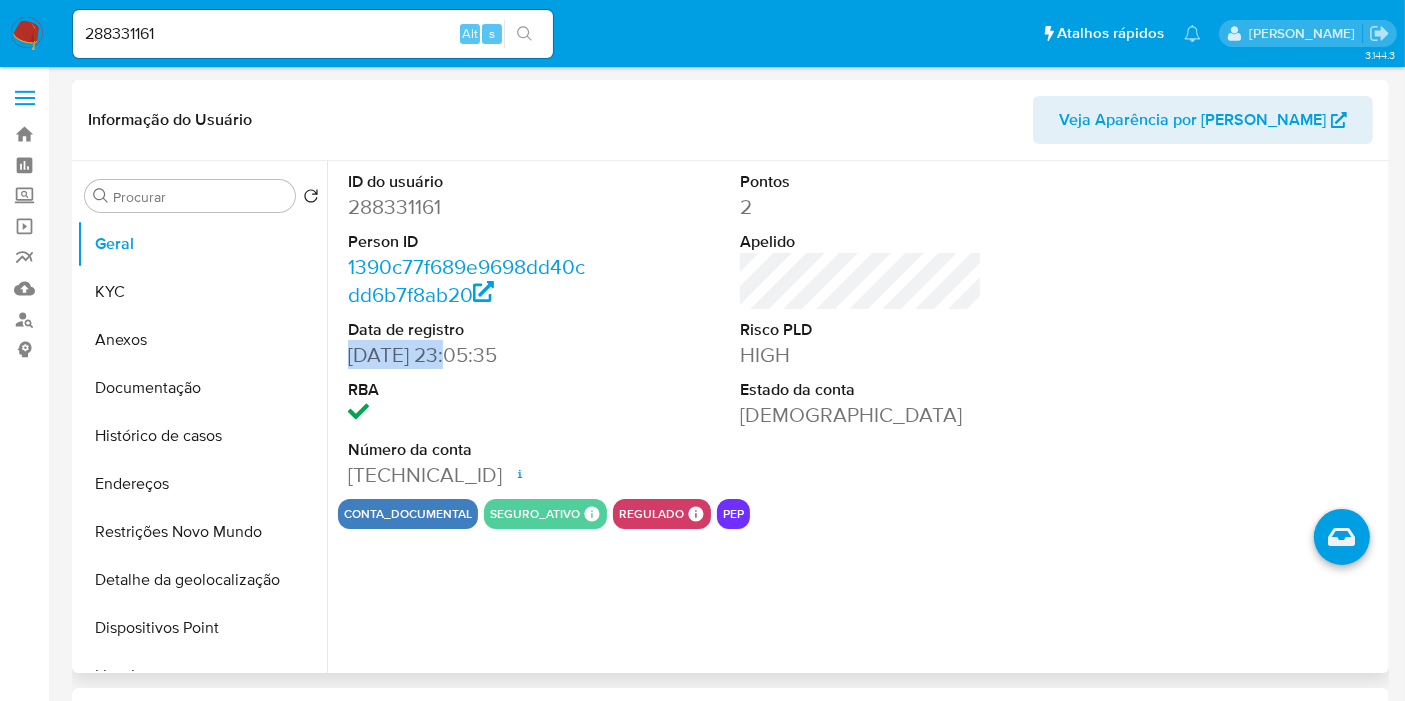 drag, startPoint x: 454, startPoint y: 352, endPoint x: 344, endPoint y: 350, distance: 110.01818 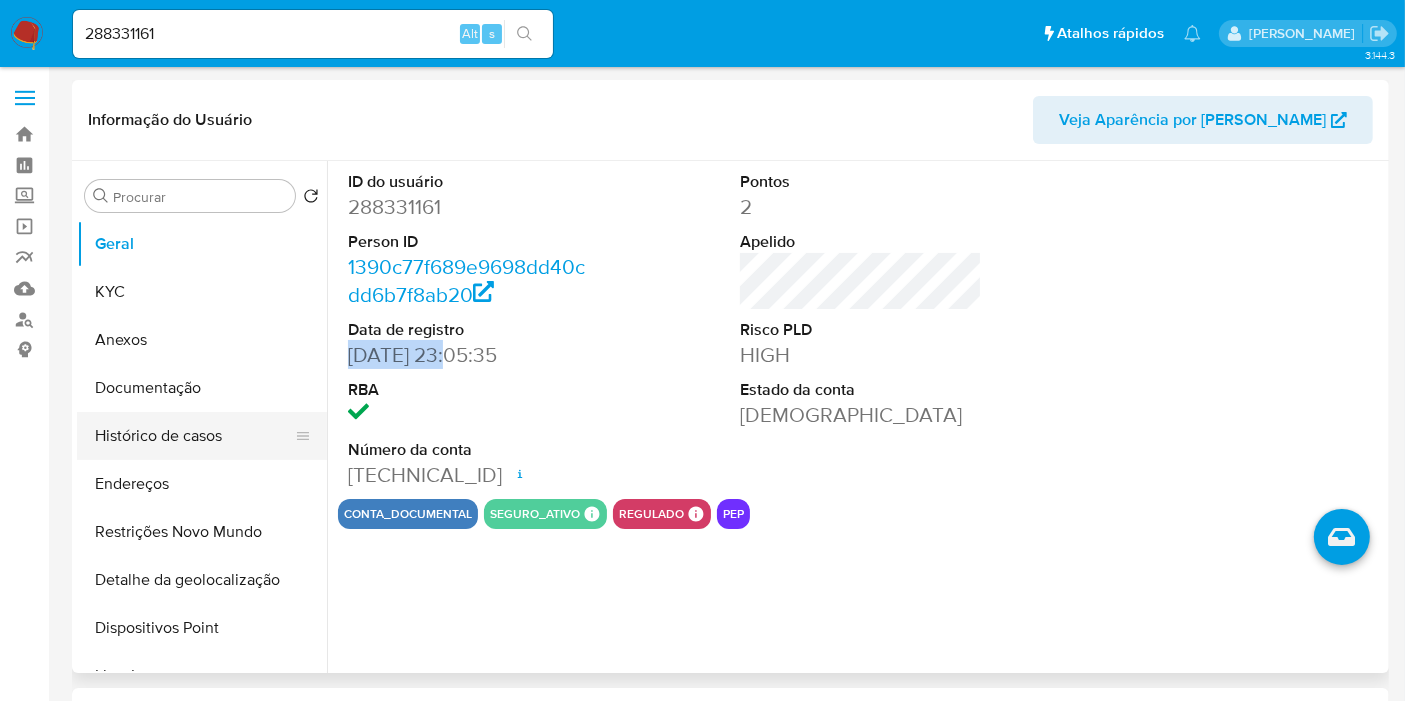 scroll, scrollTop: 184, scrollLeft: 0, axis: vertical 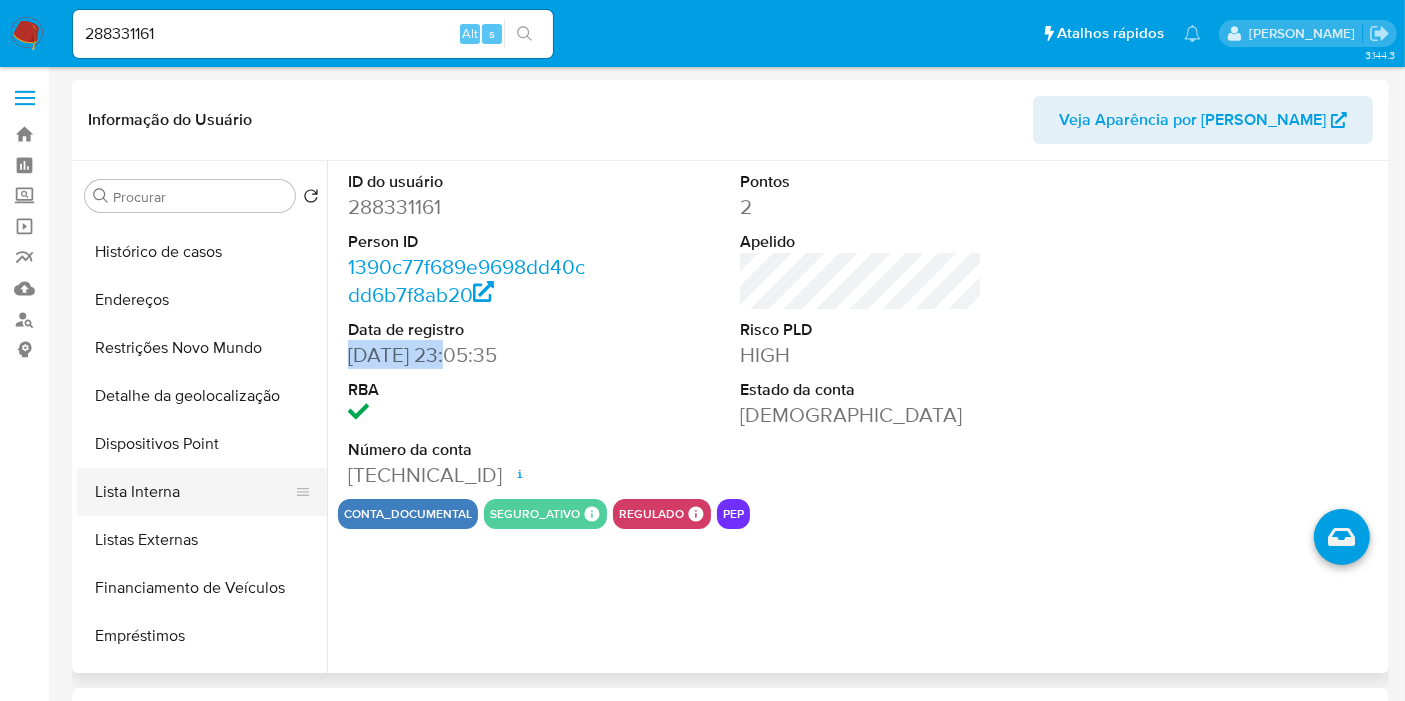 click on "Lista Interna" at bounding box center [194, 492] 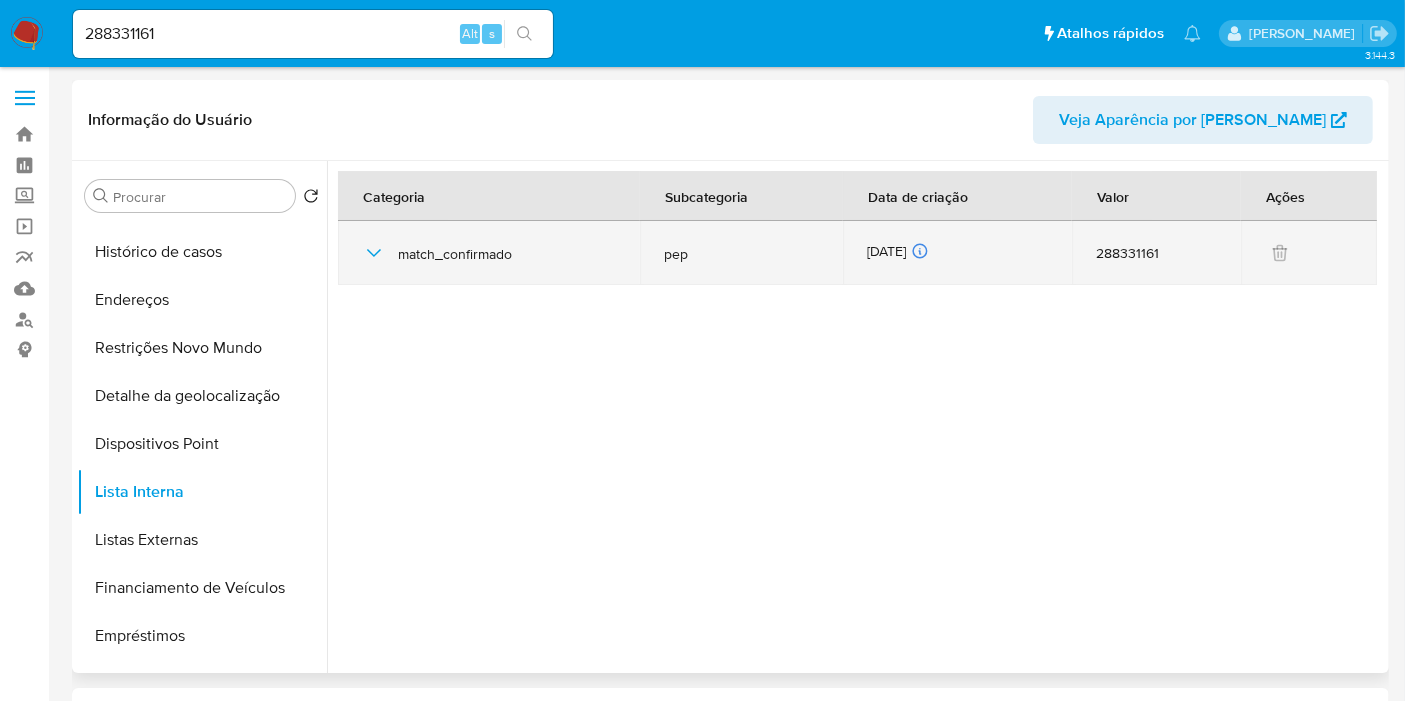 click on "26/06/2025   26/06/2025 17:44:45" at bounding box center [957, 253] 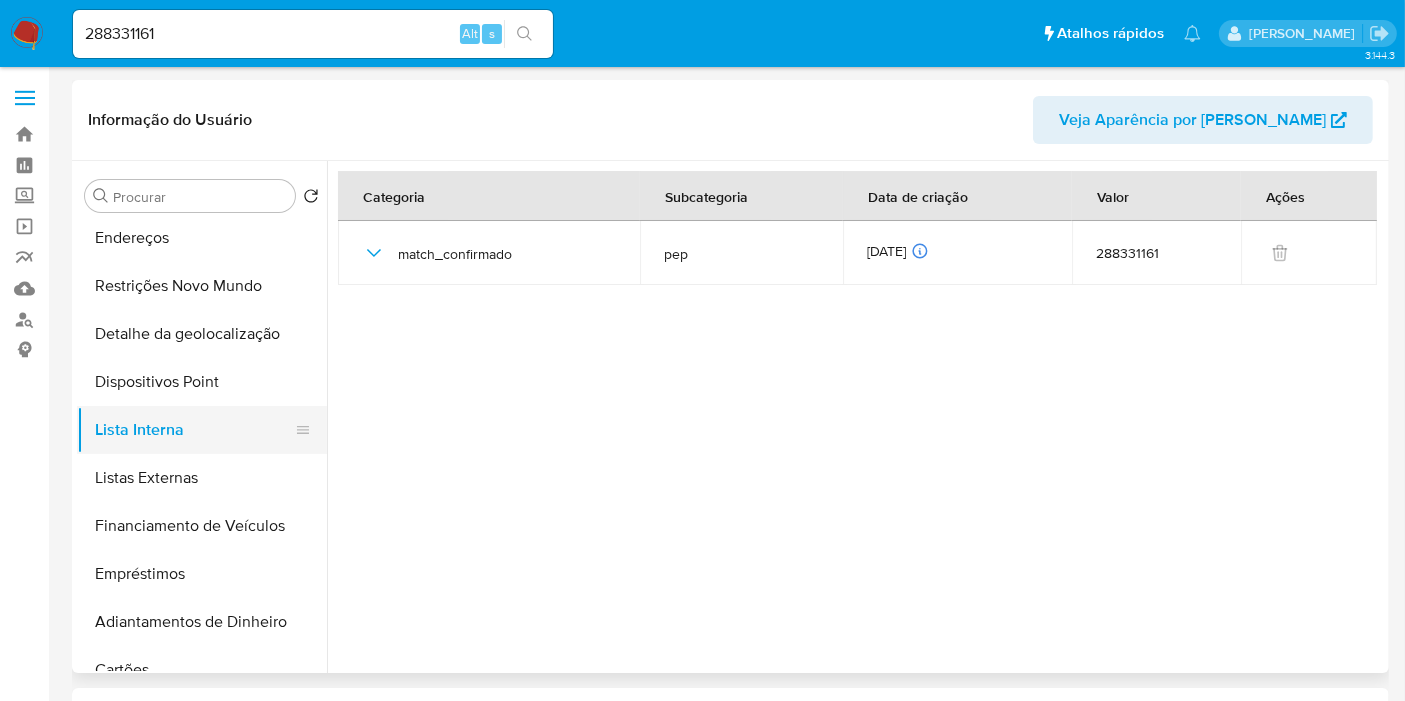 scroll, scrollTop: 295, scrollLeft: 0, axis: vertical 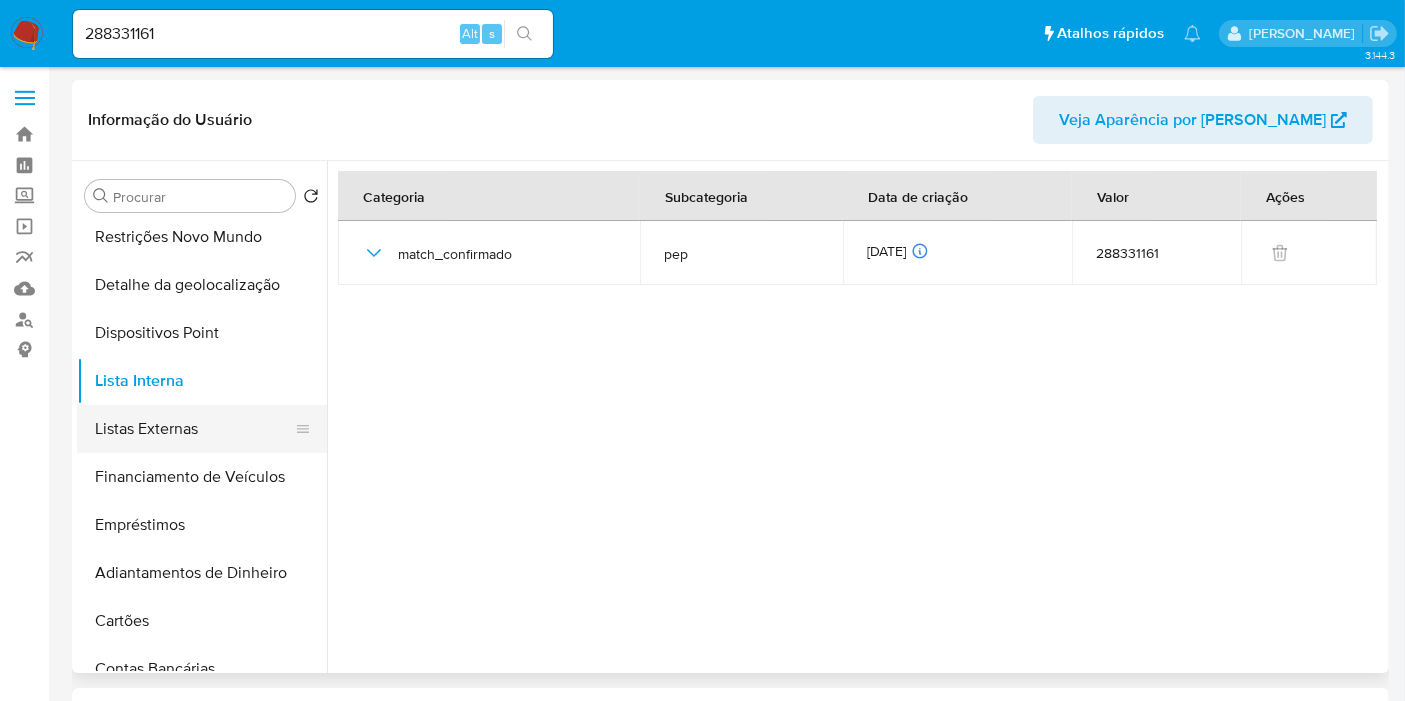 click on "Listas Externas" at bounding box center (194, 429) 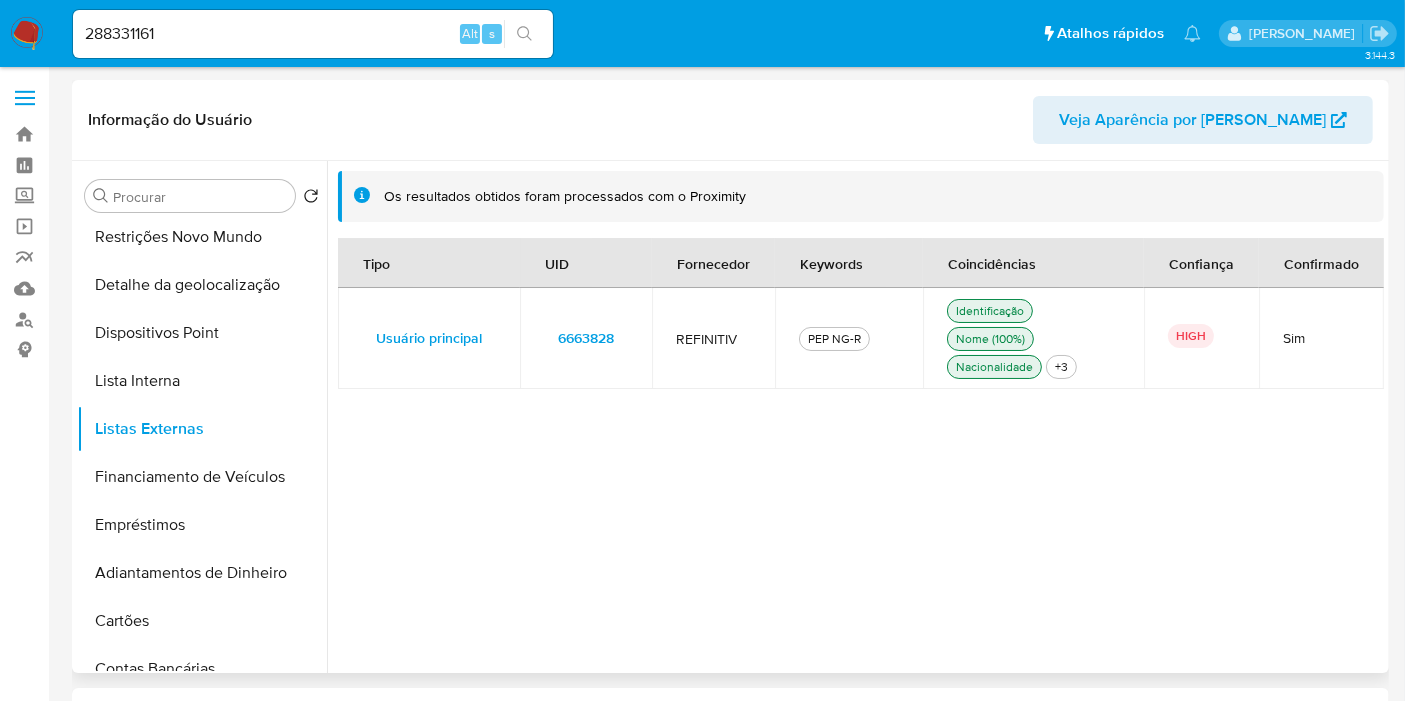 click on "6663828" at bounding box center (586, 338) 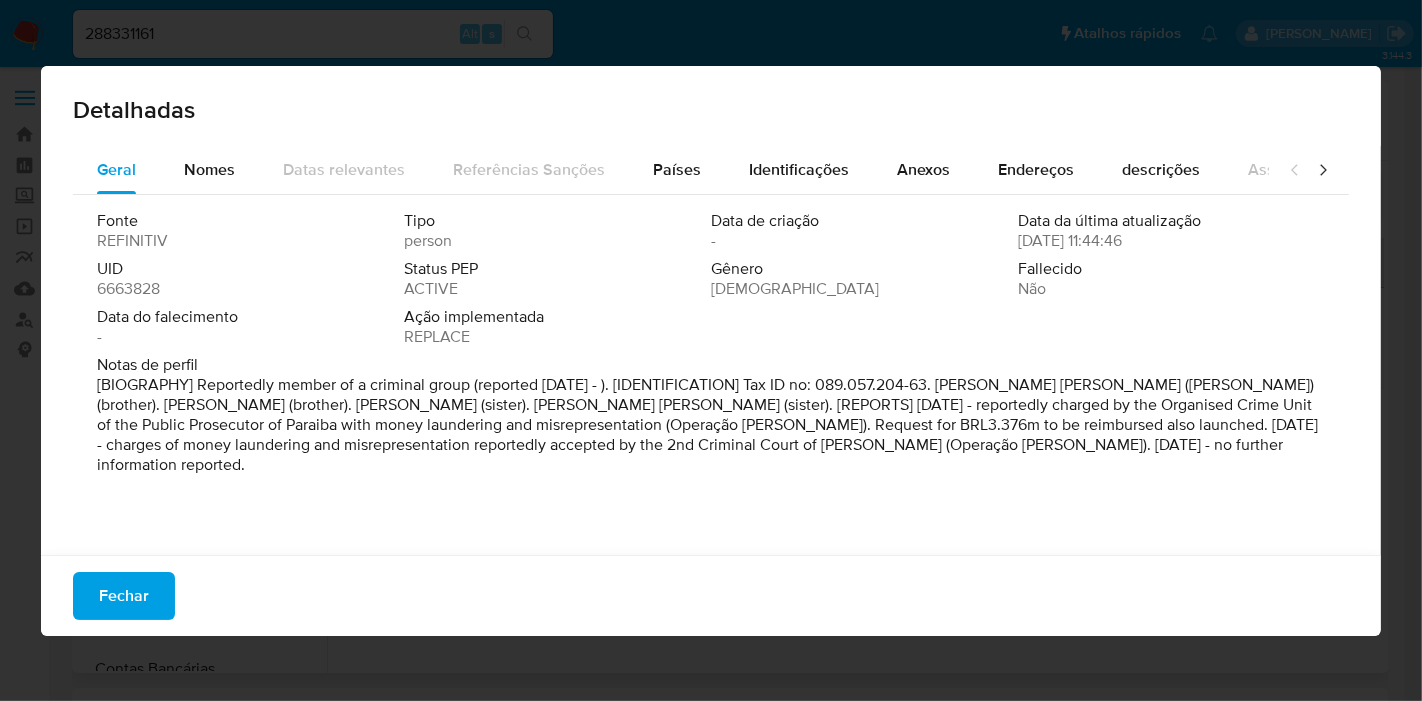 click on "6663828" at bounding box center [128, 289] 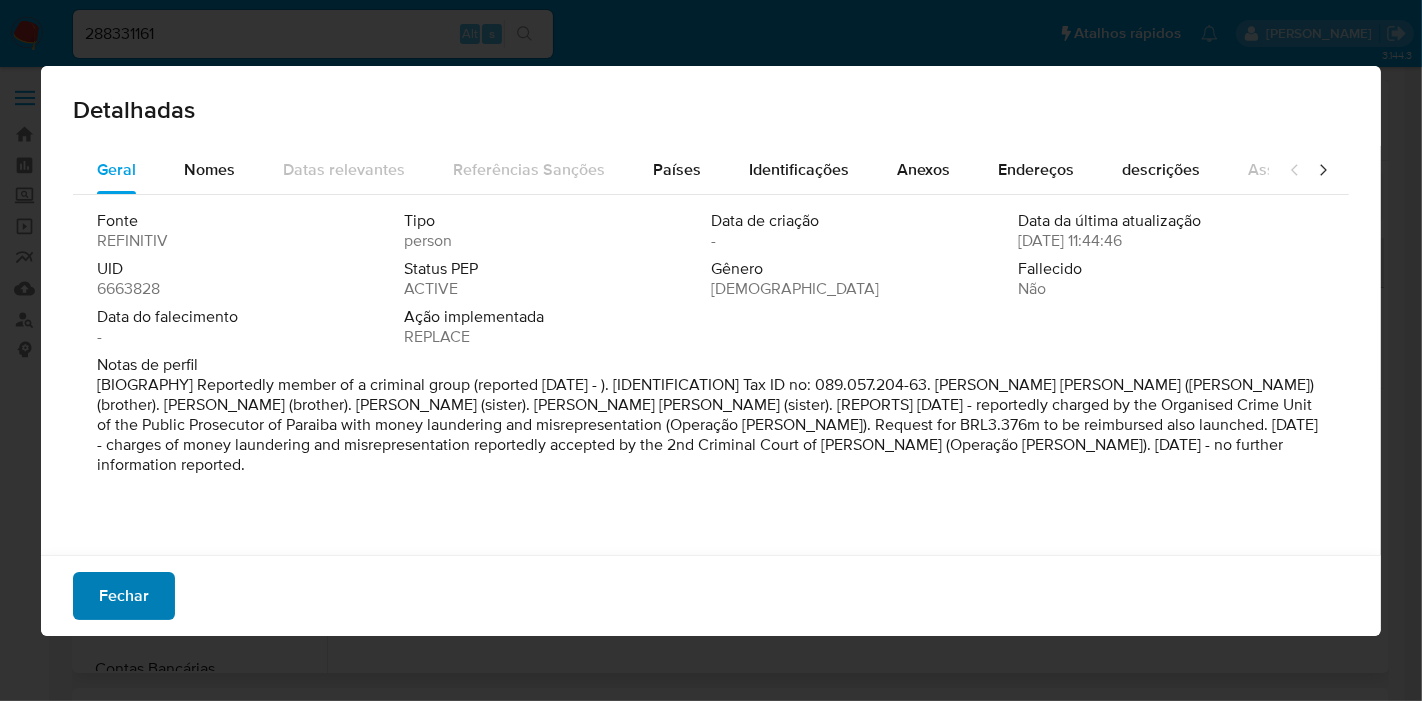 click on "Fechar" at bounding box center [124, 596] 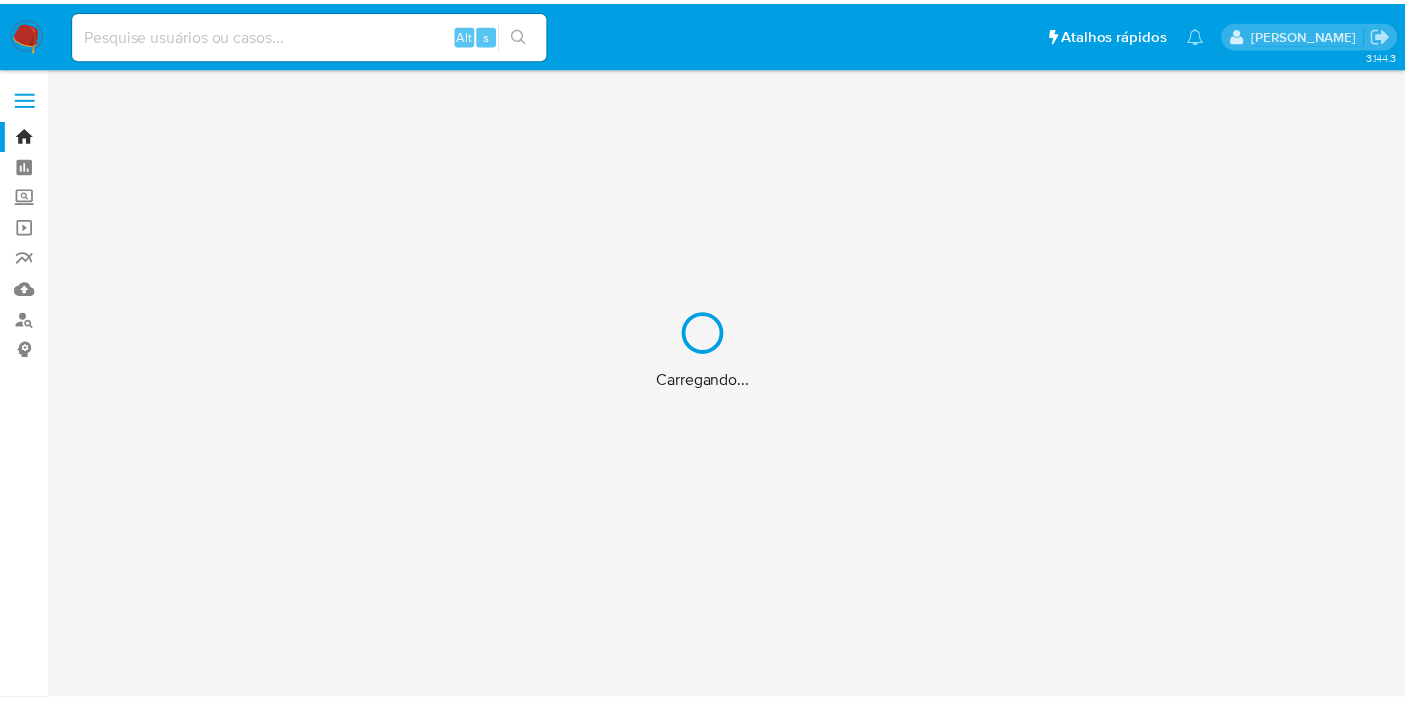 scroll, scrollTop: 0, scrollLeft: 0, axis: both 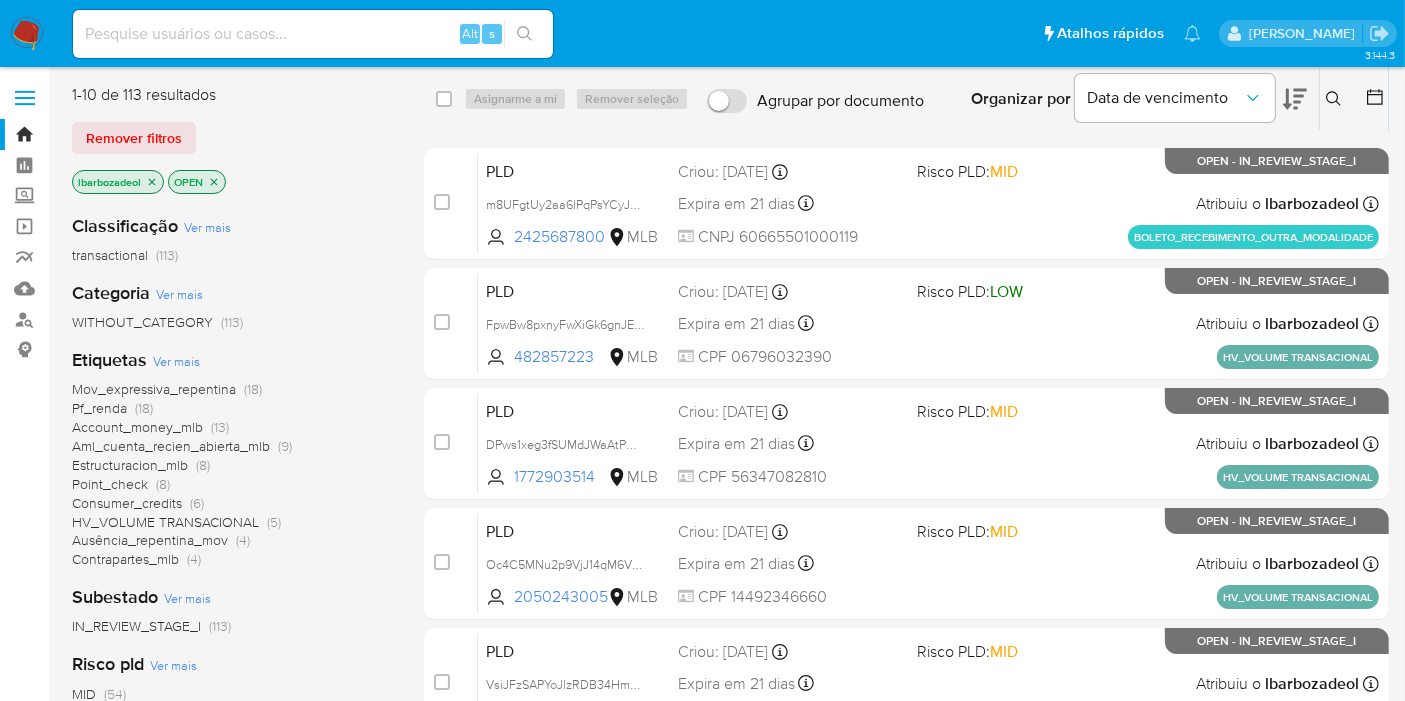 click 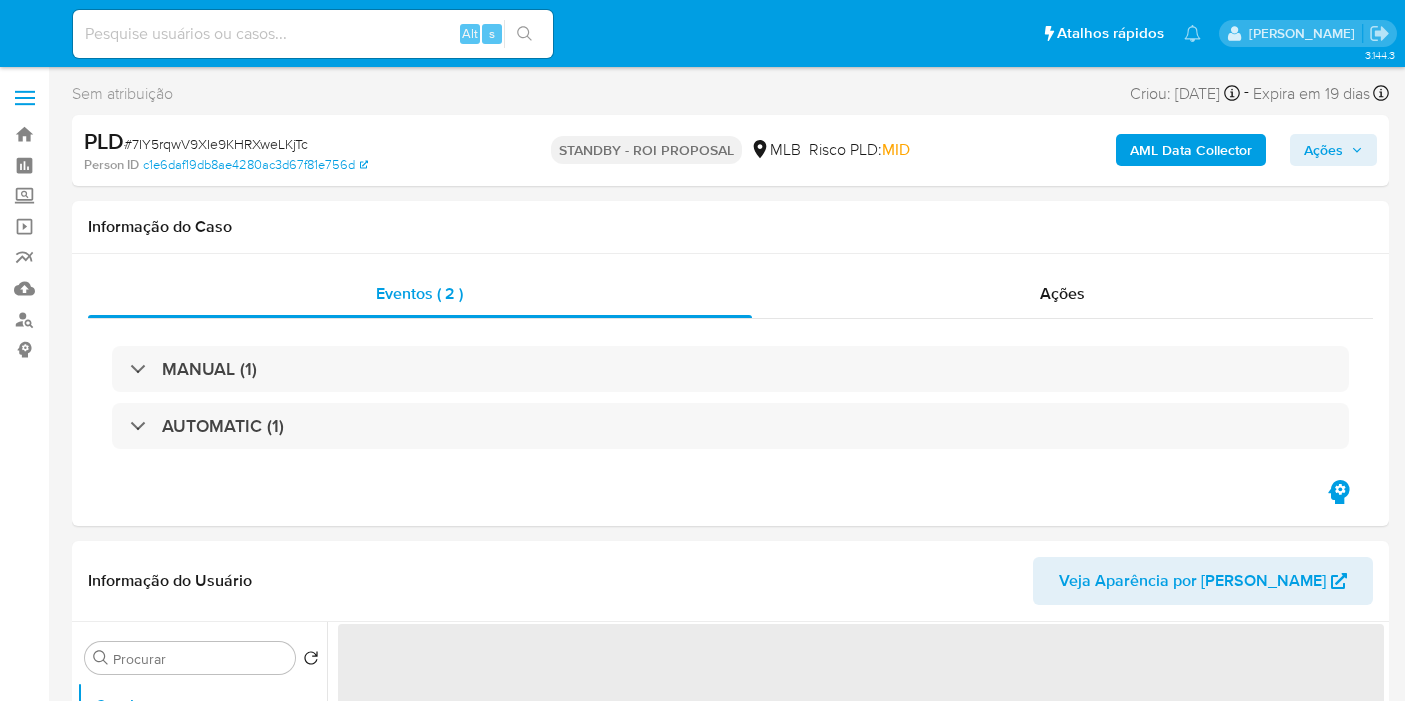 select on "10" 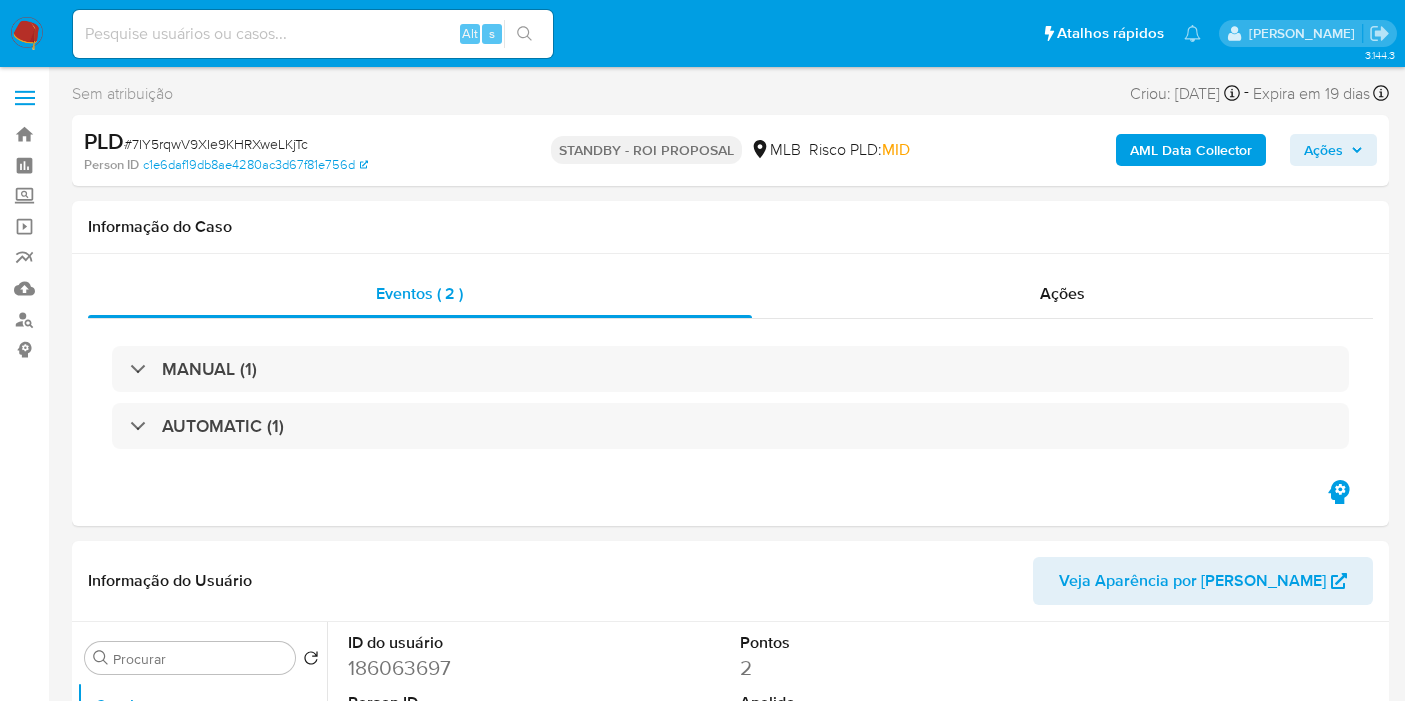 scroll, scrollTop: 0, scrollLeft: 0, axis: both 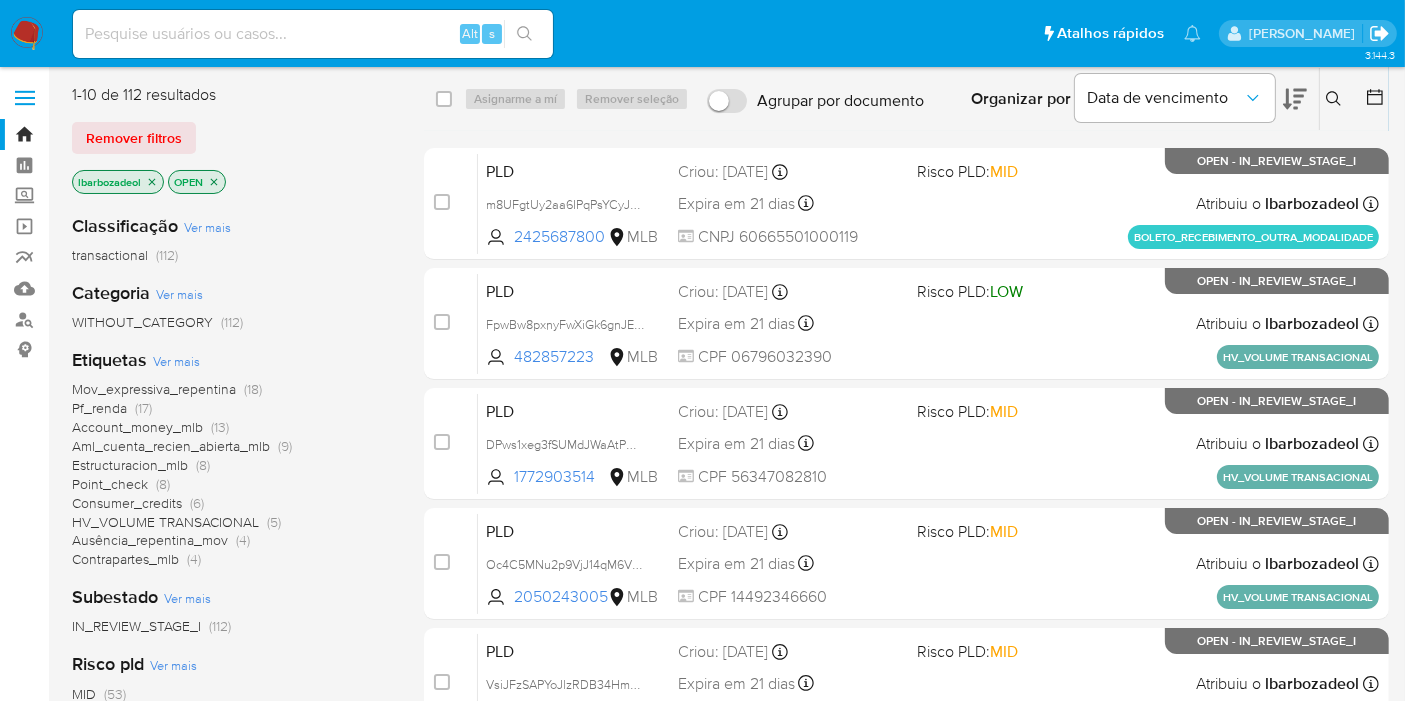 click 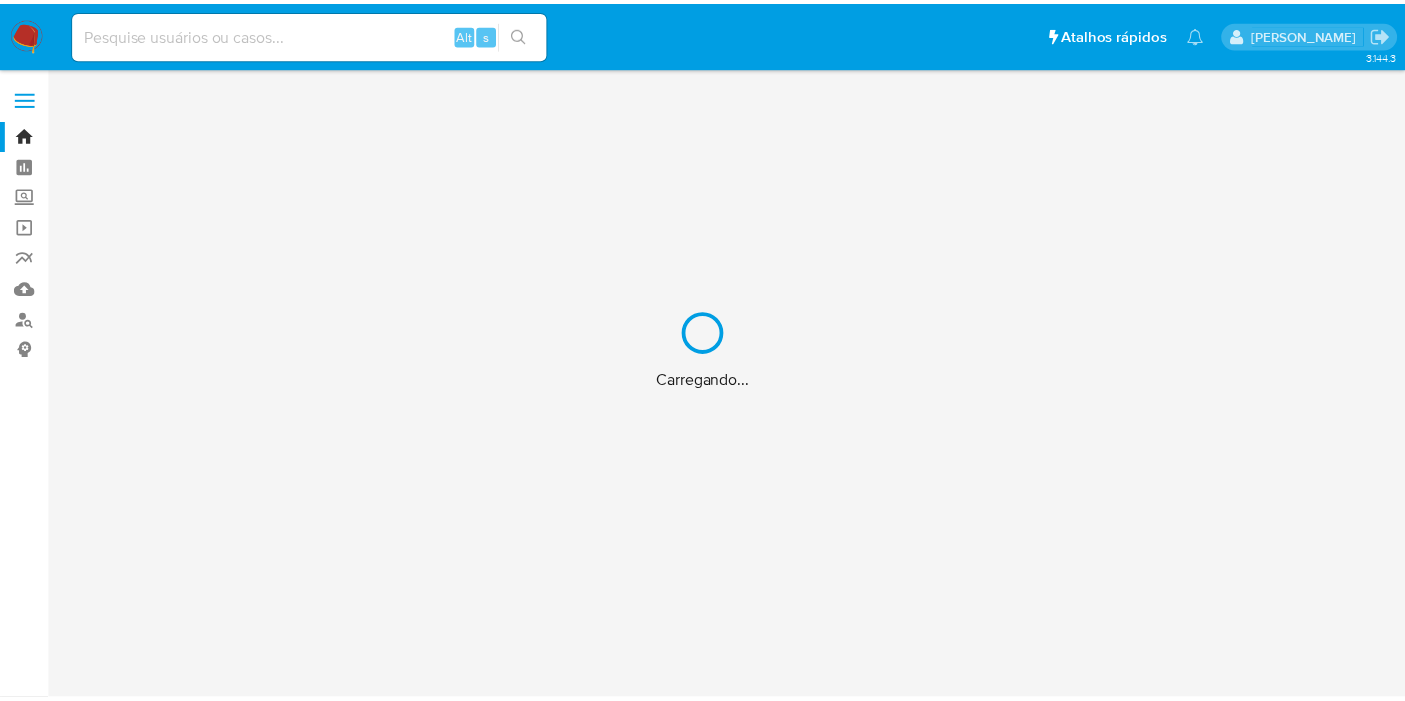 scroll, scrollTop: 0, scrollLeft: 0, axis: both 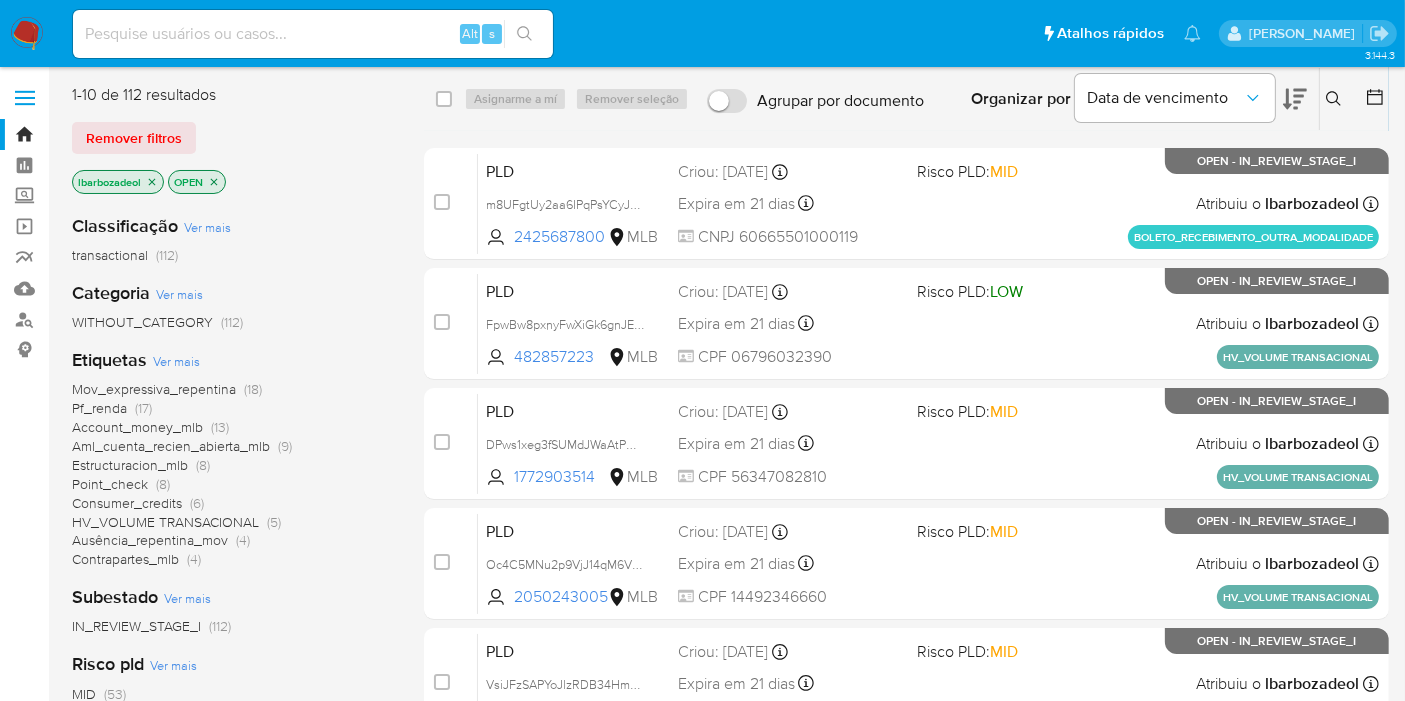 click 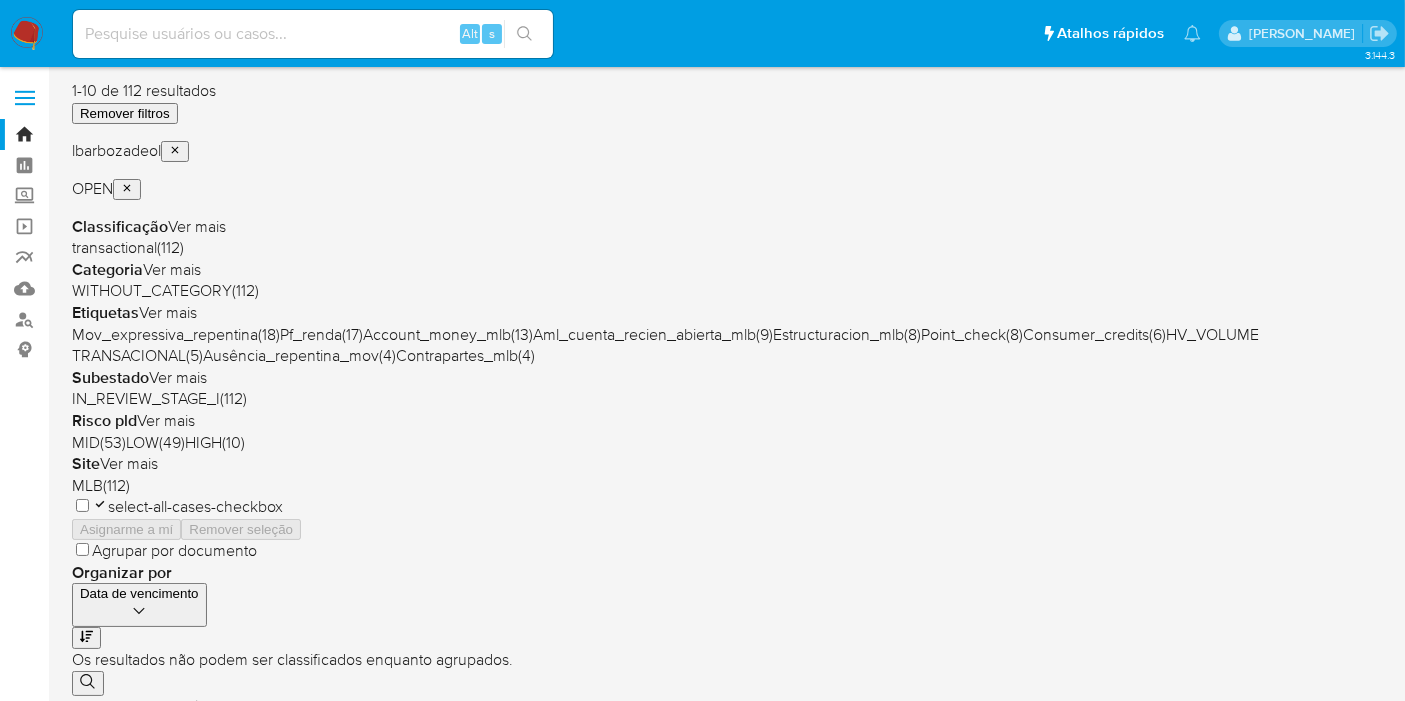 scroll, scrollTop: 111, scrollLeft: 0, axis: vertical 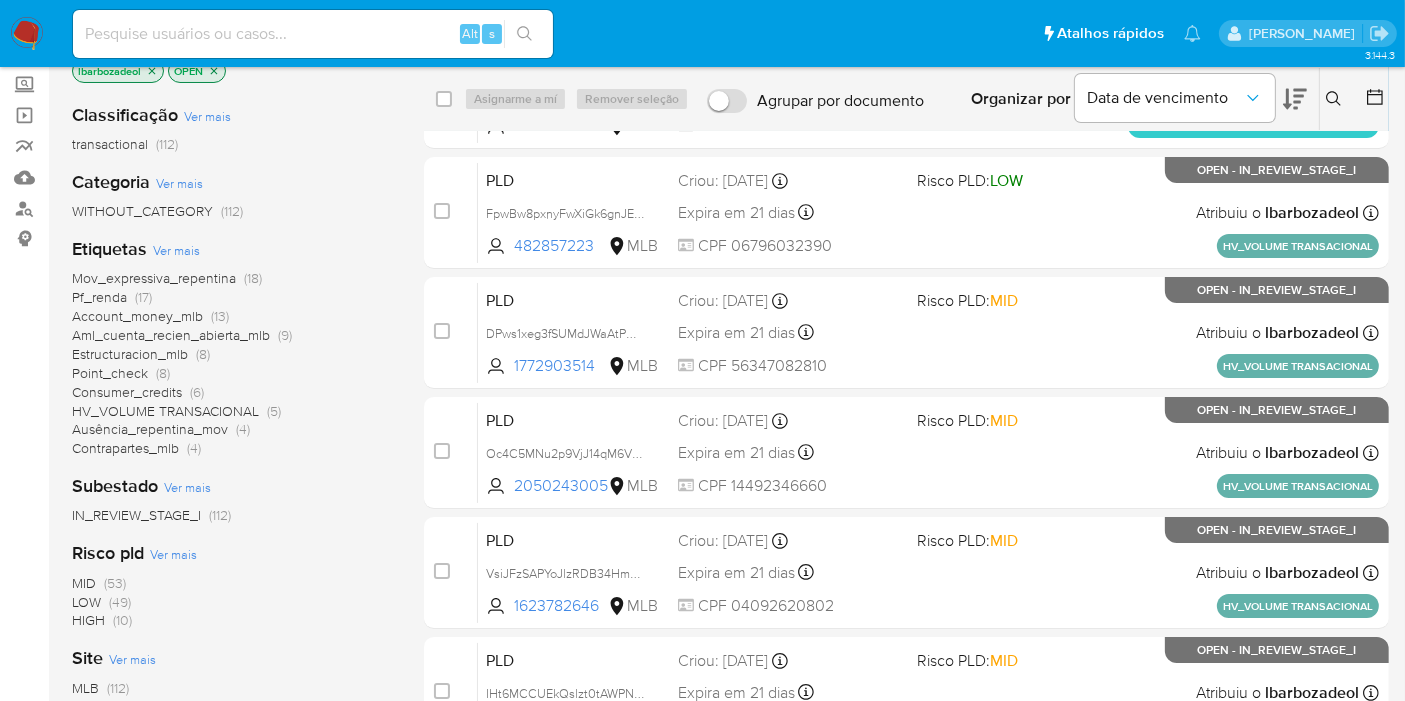 click on "(10)" at bounding box center (122, 620) 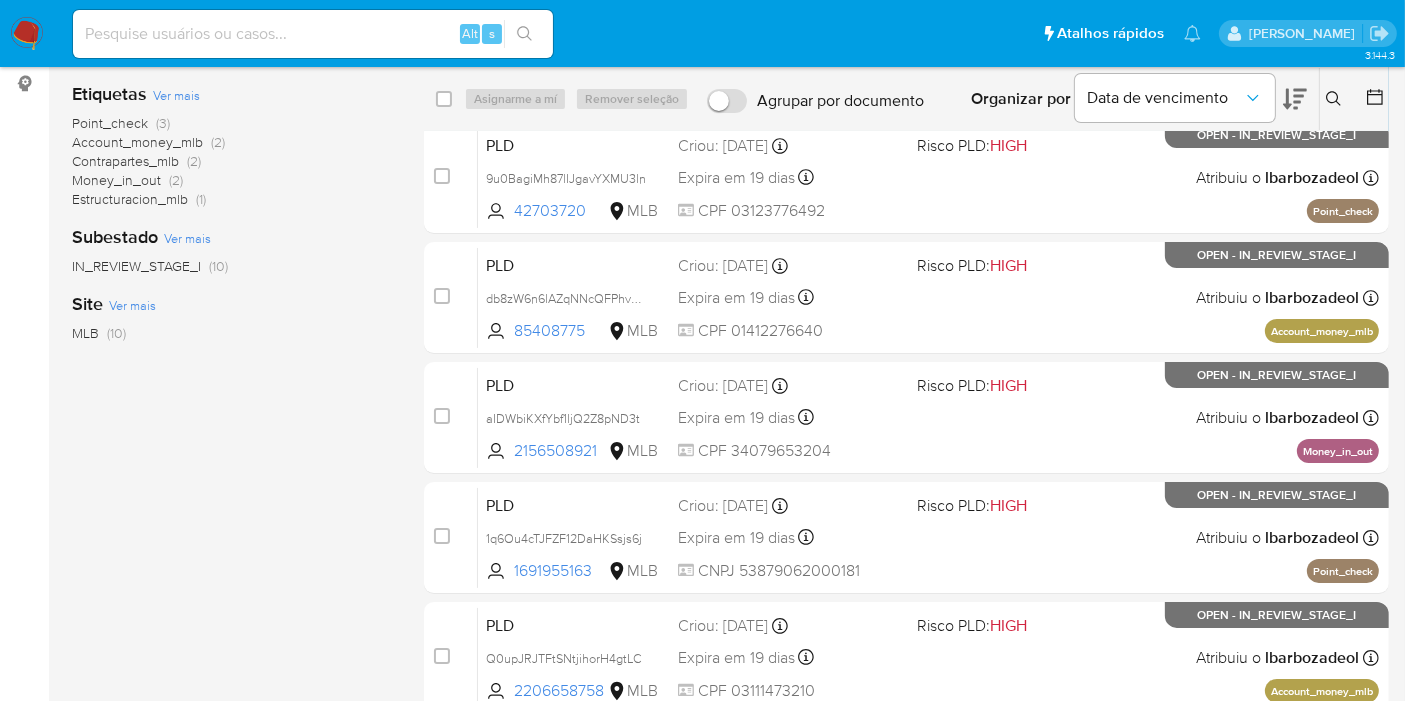 scroll, scrollTop: 0, scrollLeft: 0, axis: both 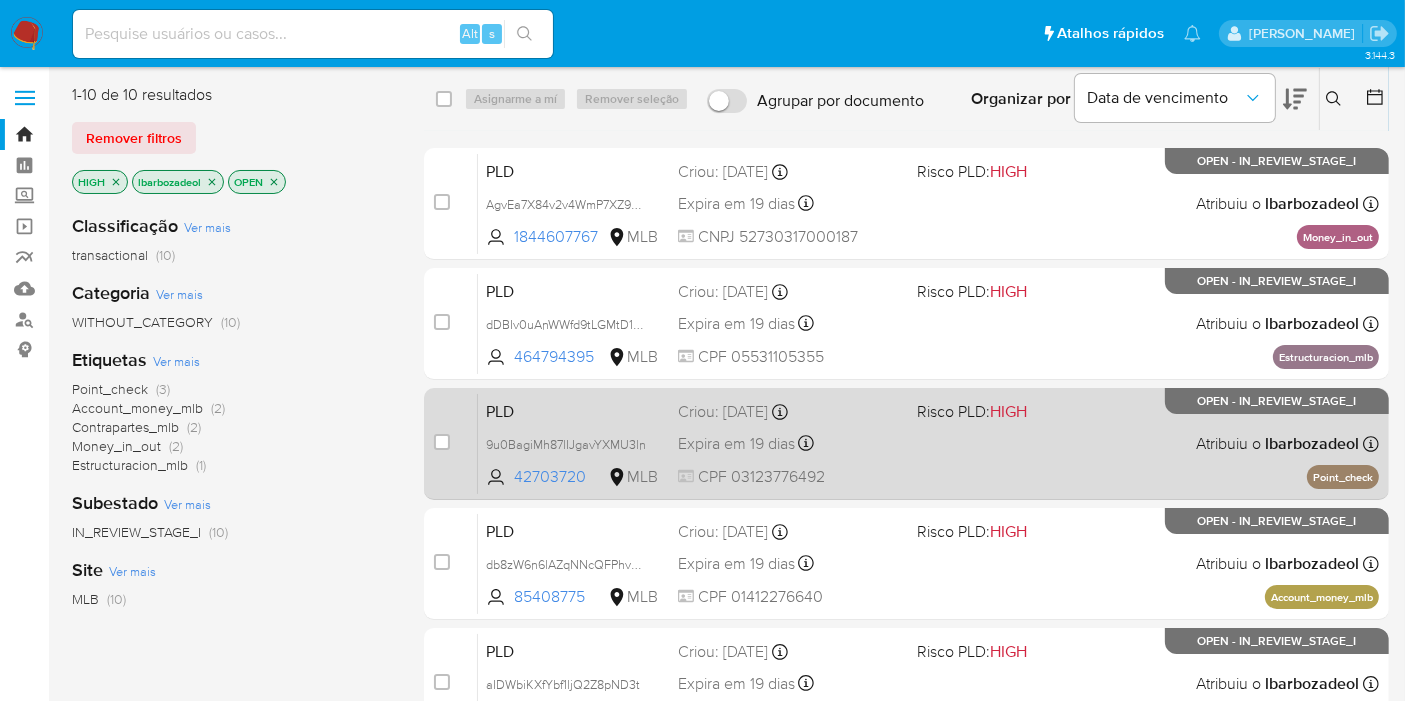 click on "PLD 9u0BagiMh87lIJgavYXMU3ln 42703720 MLB Risco PLD:  HIGH Criou: 12/06/2025   Criou: 12/06/2025 00:19:06 Expira em 19 dias   Expira em 27/07/2025 00:19:06 CPF   03123776492 Atribuiu o   lbarbozadeol   Asignado el: 18/06/2025 14:27:24 Point_check OPEN - IN_REVIEW_STAGE_I" at bounding box center [928, 443] 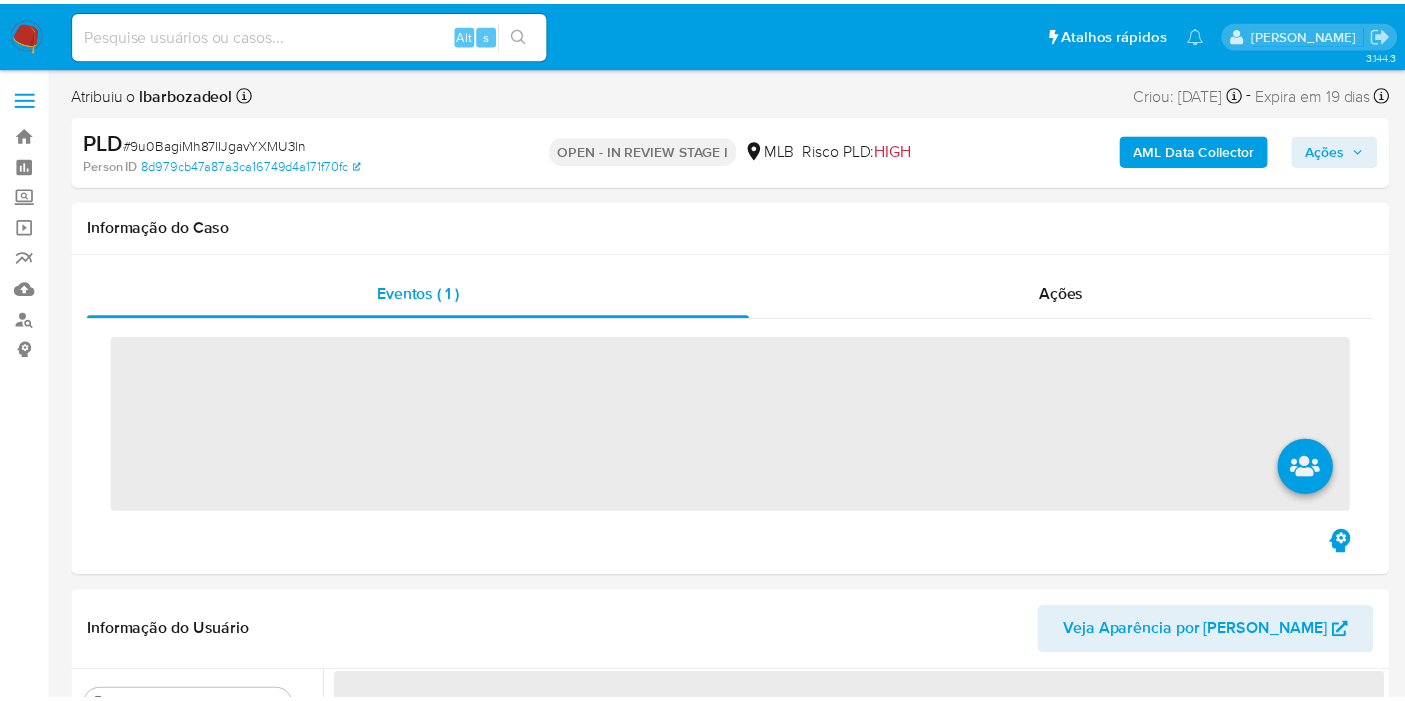 scroll, scrollTop: 0, scrollLeft: 0, axis: both 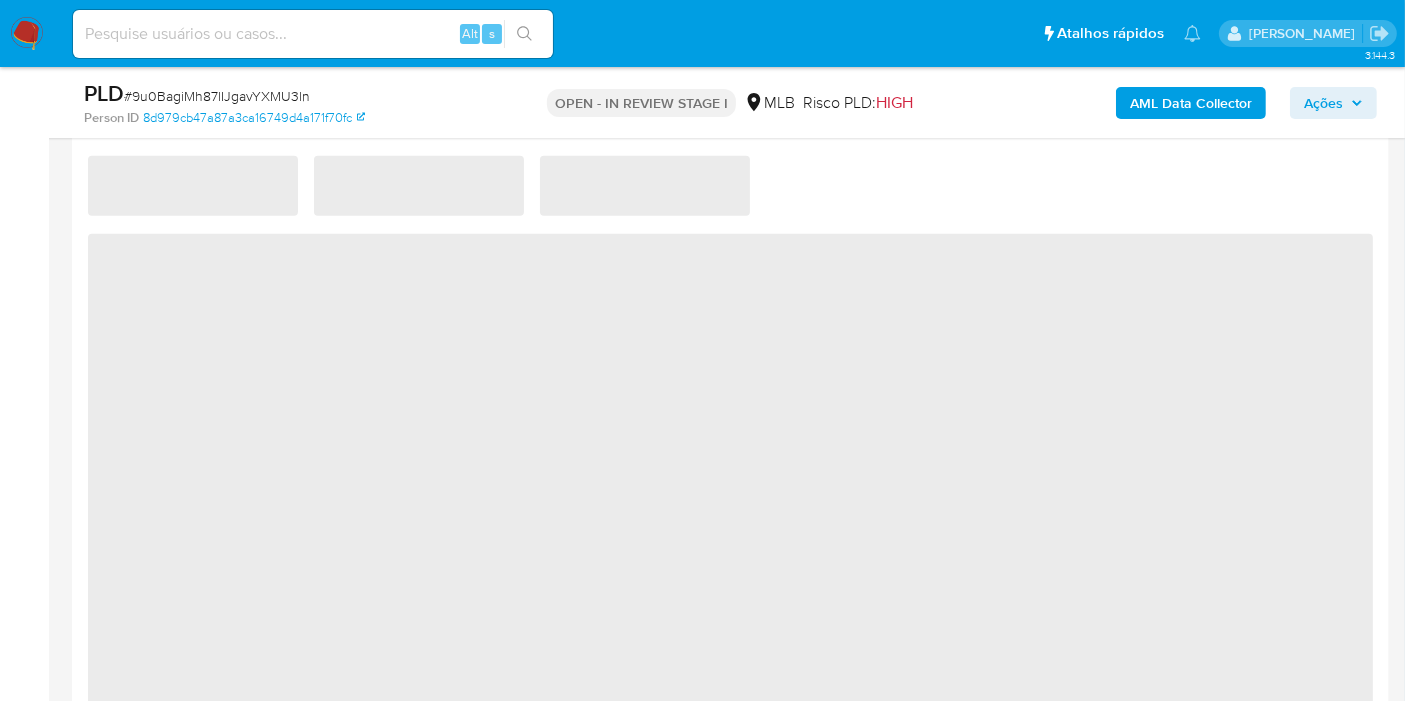 select on "10" 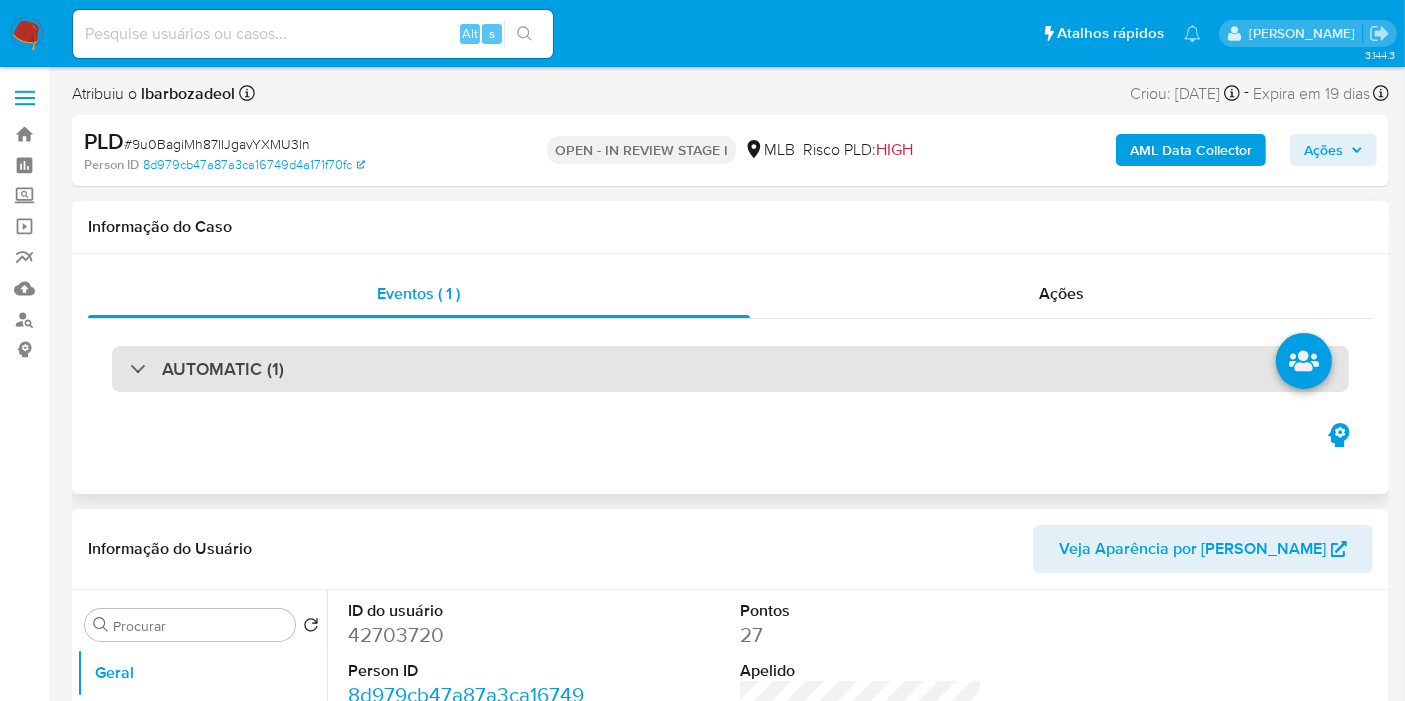 scroll, scrollTop: 333, scrollLeft: 0, axis: vertical 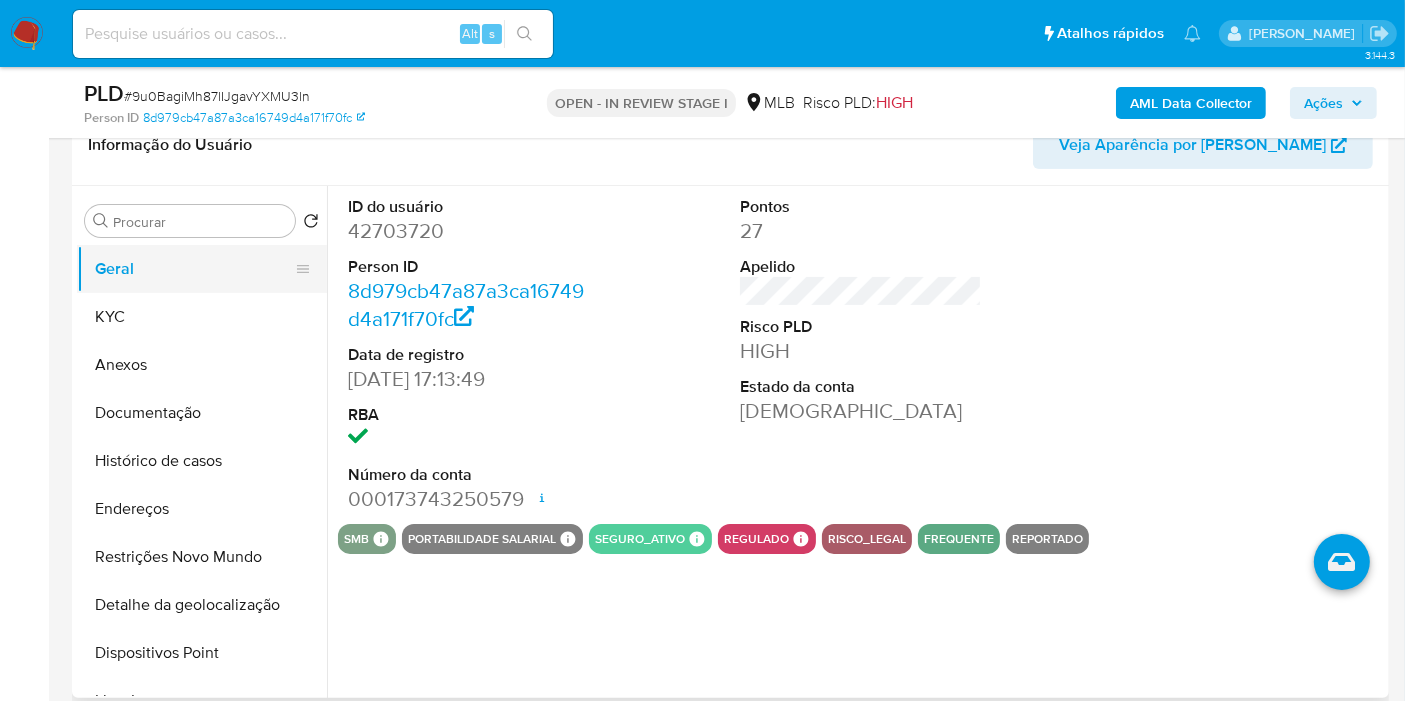 click on "Geral" at bounding box center (194, 269) 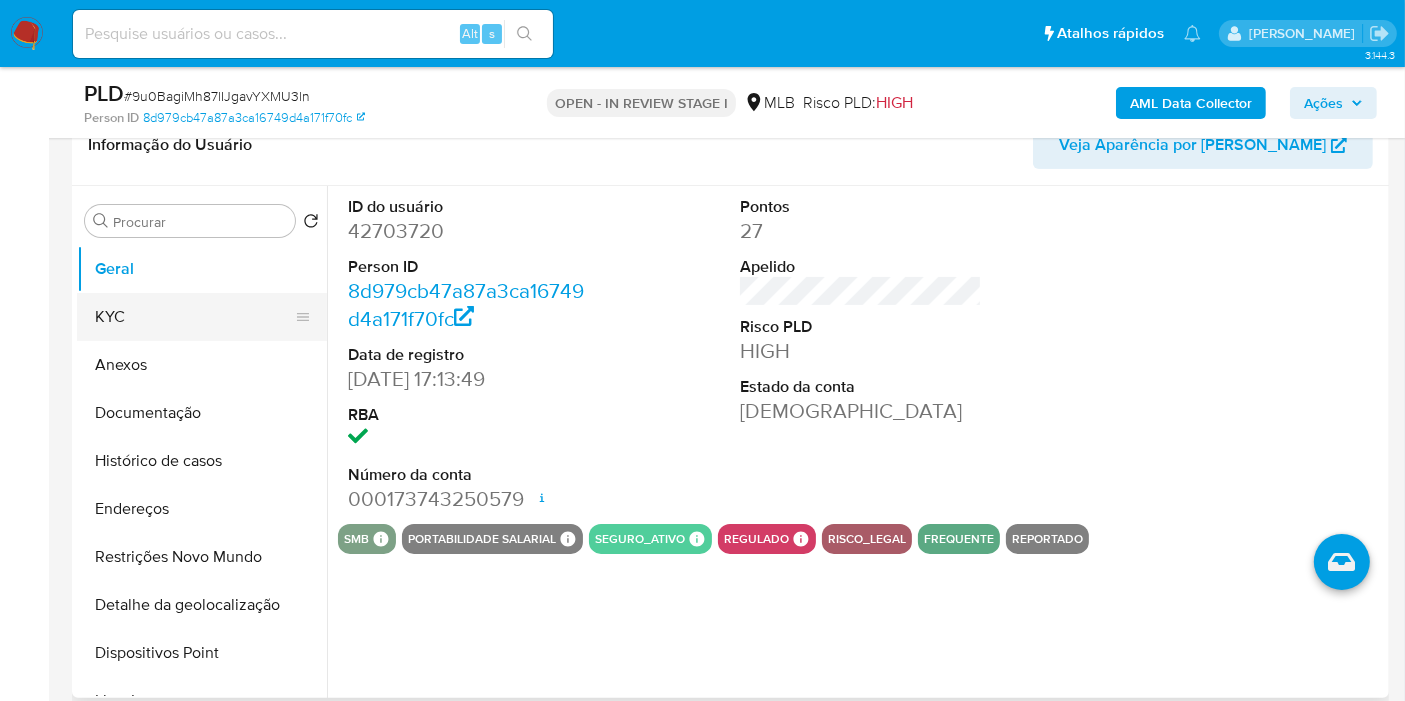 click on "KYC" at bounding box center (194, 317) 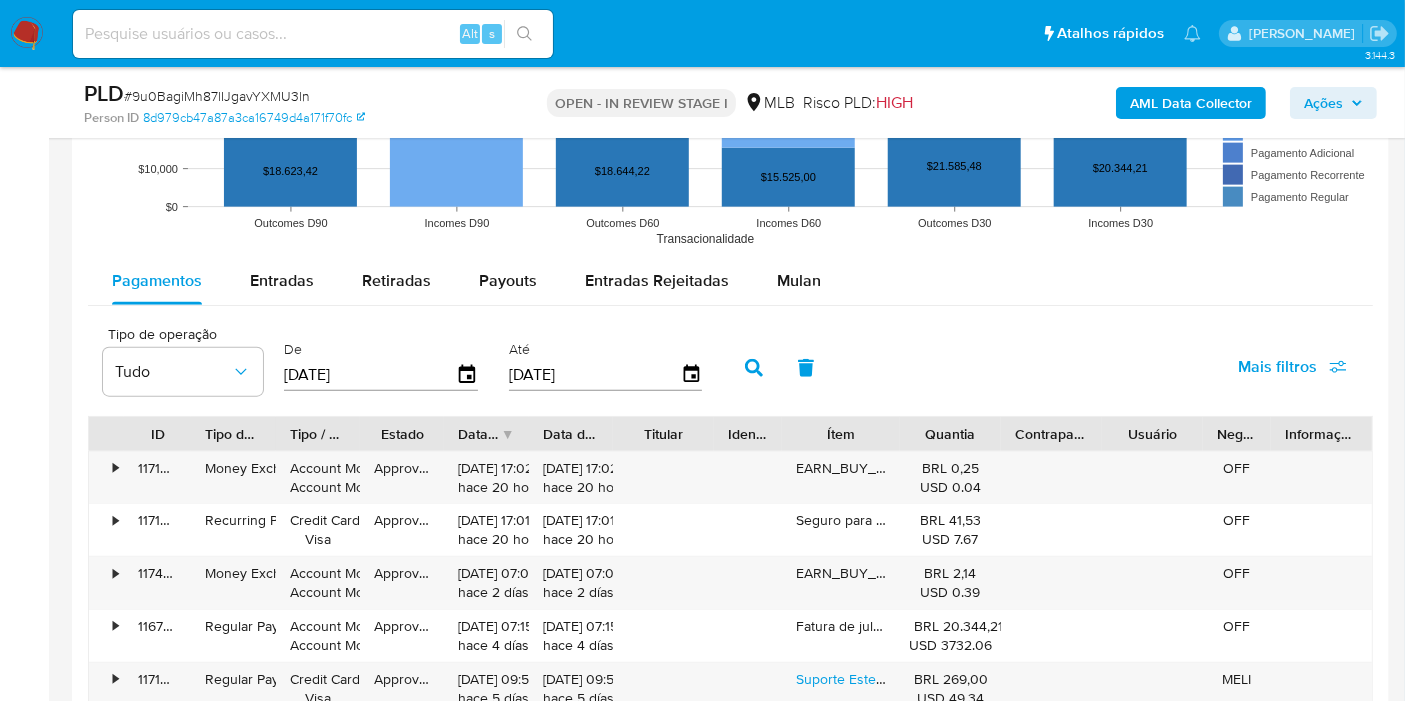 scroll, scrollTop: 2111, scrollLeft: 0, axis: vertical 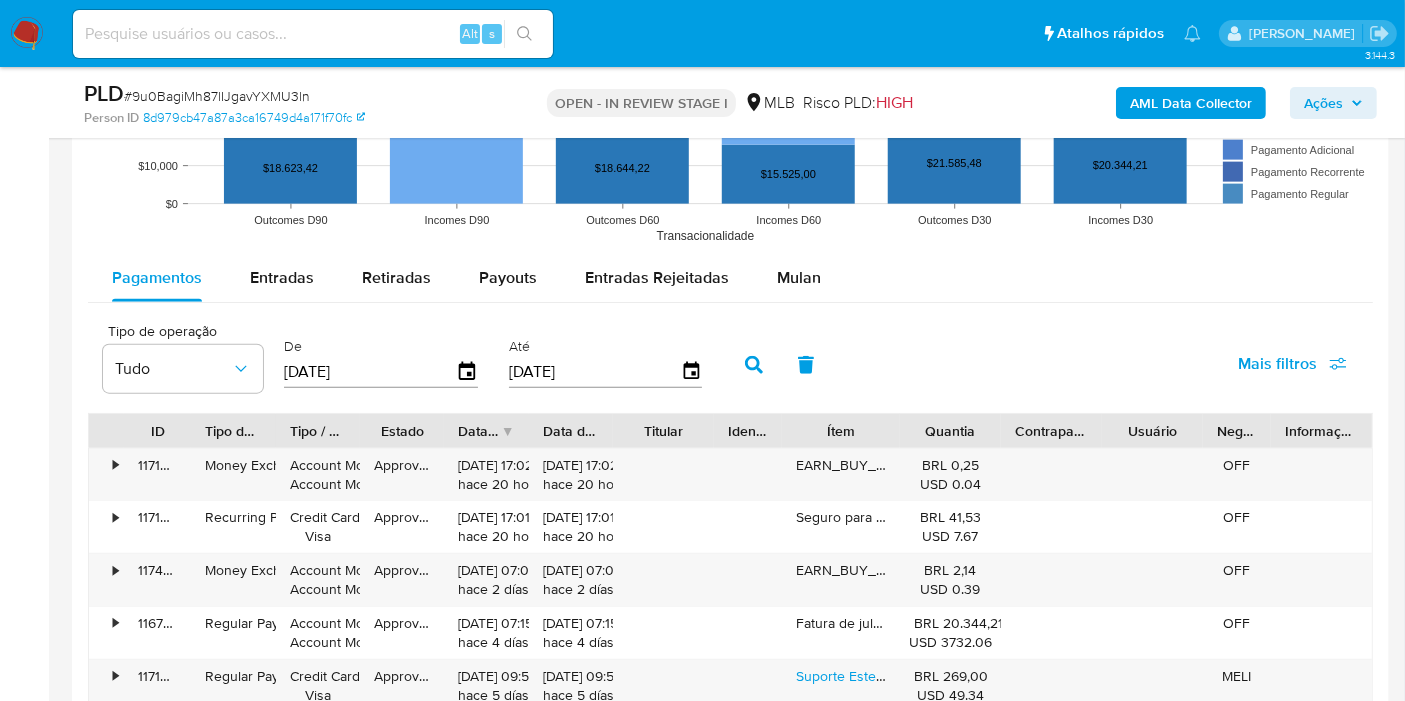 click on "Pagamentos Entradas Retiradas Payouts Entradas Rejeitadas Mulan Tipo de operação Tudo De [DATE] Até [DATE] Mais filtros ID Tipo de operação Tipo / Método Estado Data de criação Data de aprovação Titular Identificação Ítem Quantia Contraparte Usuário Negócio Informações Adicionais • 117140876743 Money Exchange Account Money Account Money Approved [DATE] 17:02:07 hace 20 horas [DATE] 17:02:08 hace 20 horas EARN_BUY_MUSDBRL BRL 0,25 USD 0.04 OFF • 117140870561 Recurring Payment Credit Card Visa Approved [DATE] 17:01:53 hace 20 horas [DATE] 17:01:55 hace 20 horas Seguro para Acidentes Pessoais BRL 41,53 USD 7.67 OFF • 117468381336 Money Exchange Account Money Account Money Approved [DATE] 07:06:19 hace 2 días [DATE] 07:06:20 hace 2 días EARN_BUY_MUSDBRL BRL 2,14 USD 0.39 OFF • 116715389269 Regular Payment Account Money Account Money Approved [DATE] 07:15:30 hace 4 días [DATE] 07:15:30 hace 4 días Fatura de julho BRL 20.344,21 USD 3732.06 OFF" at bounding box center (730, 684) 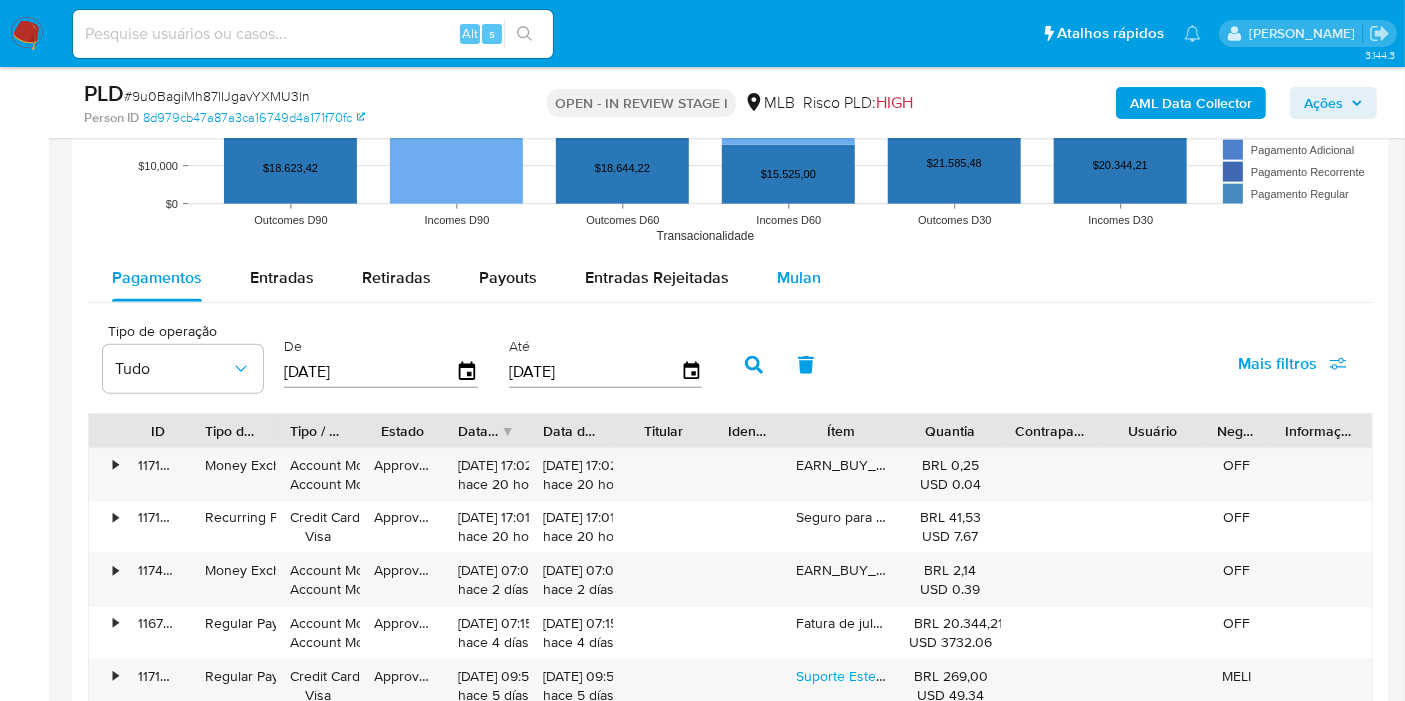 click on "Mulan" at bounding box center (799, 277) 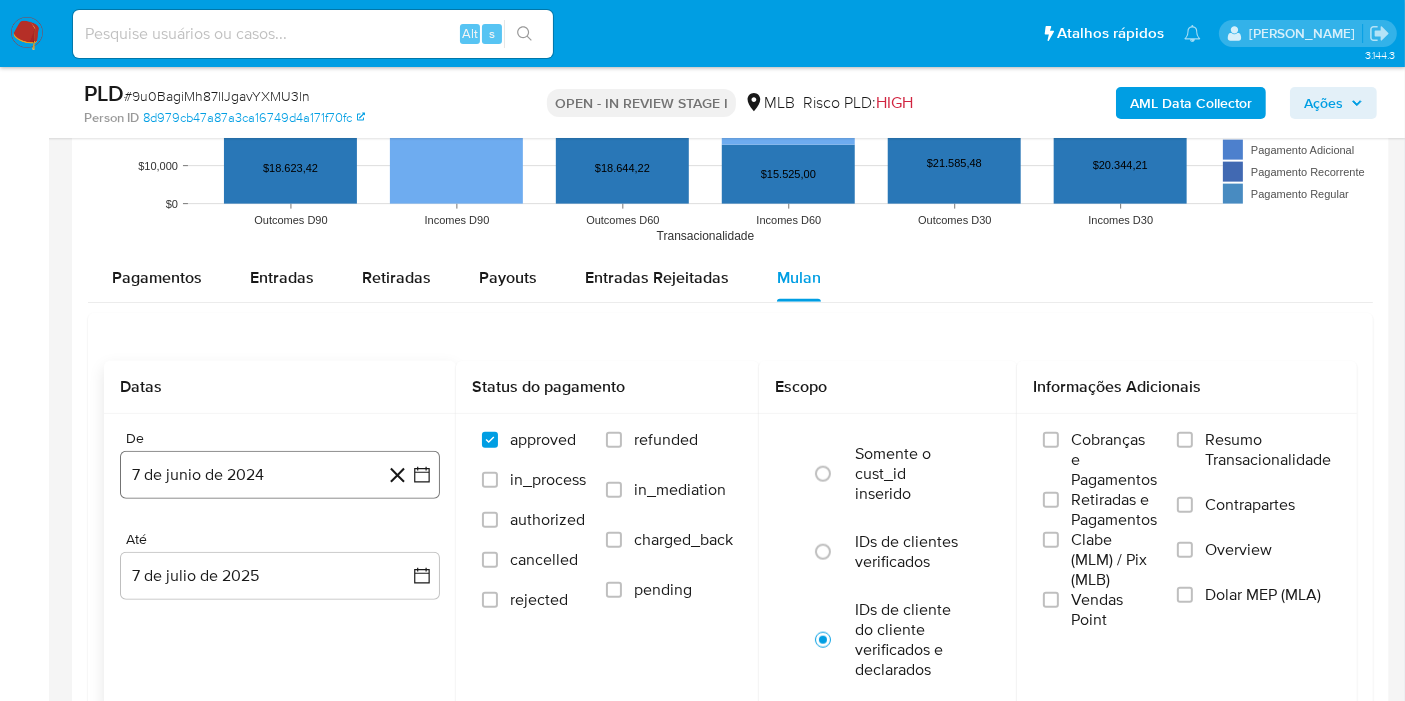 click on "7 de junio de 2024" at bounding box center [280, 475] 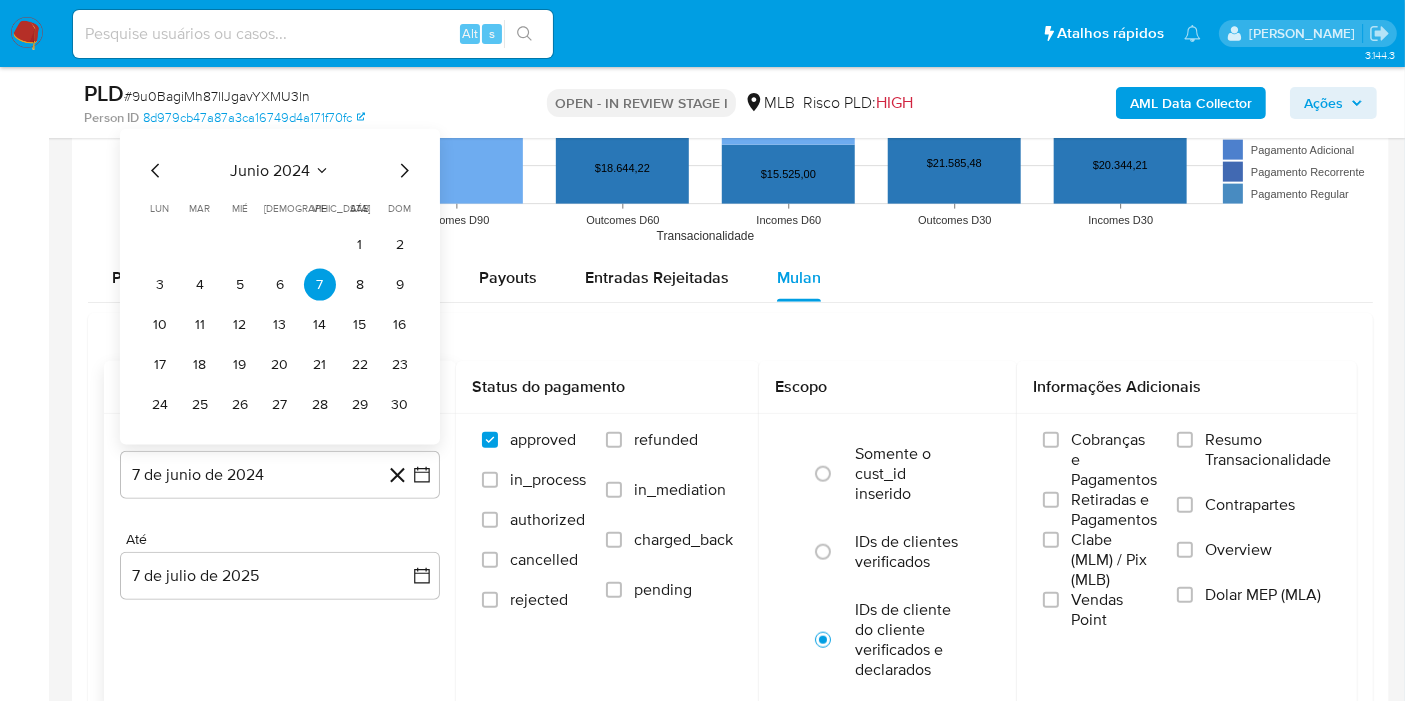 click on "junio 2024" at bounding box center (270, 171) 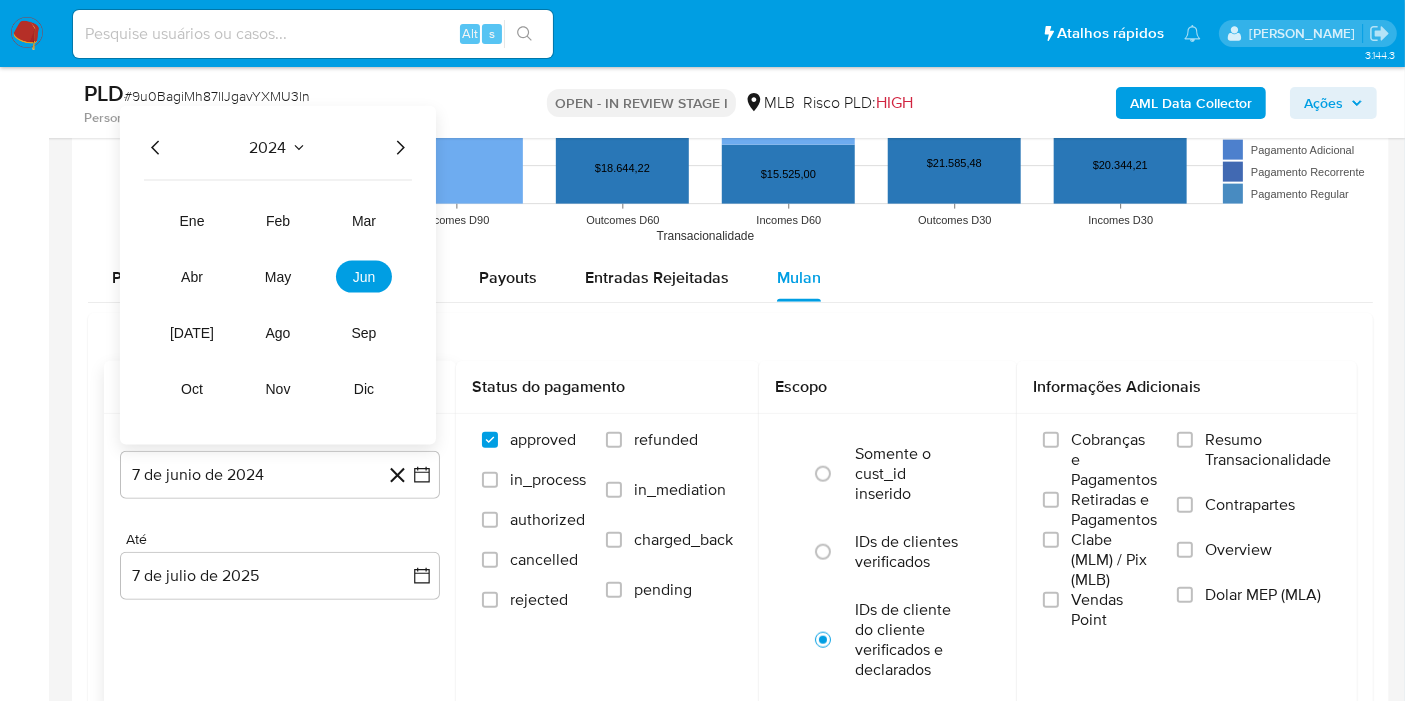 click 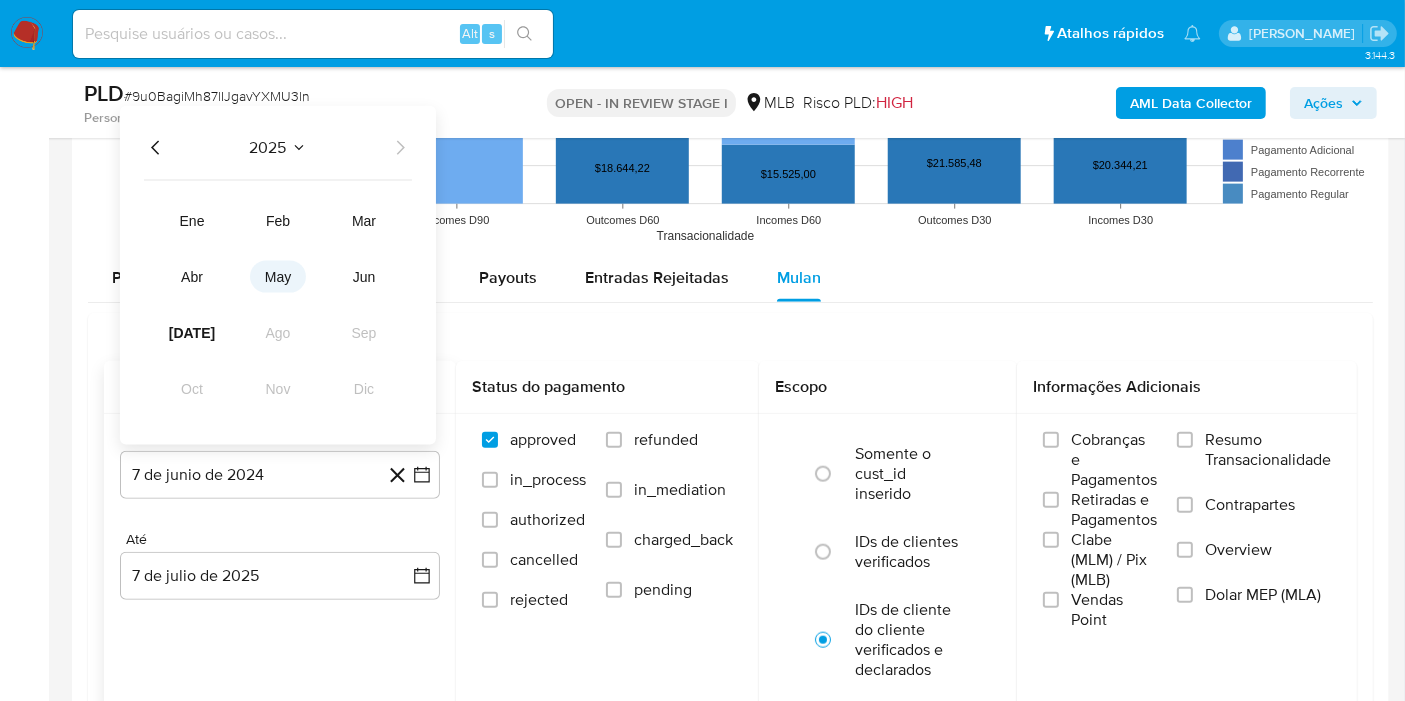 click on "may" at bounding box center (278, 277) 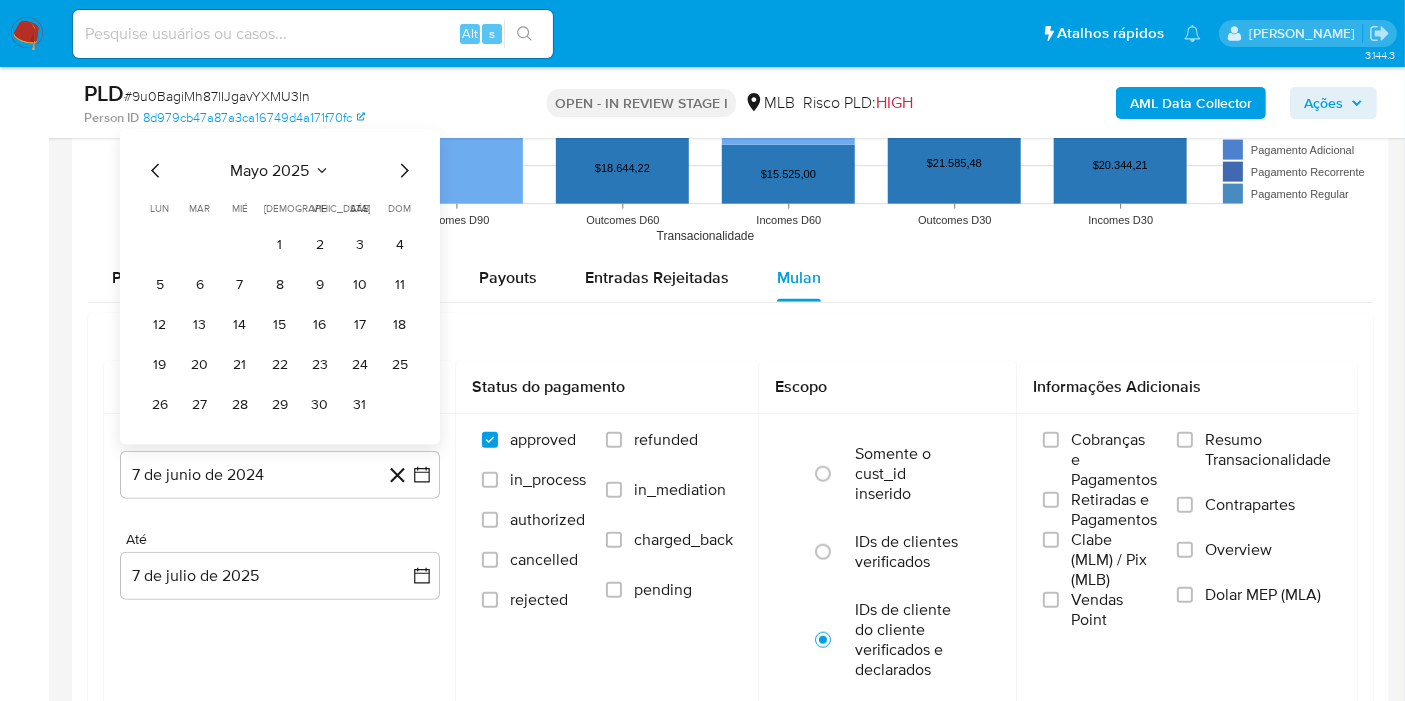 drag, startPoint x: 280, startPoint y: 237, endPoint x: 273, endPoint y: 293, distance: 56.435802 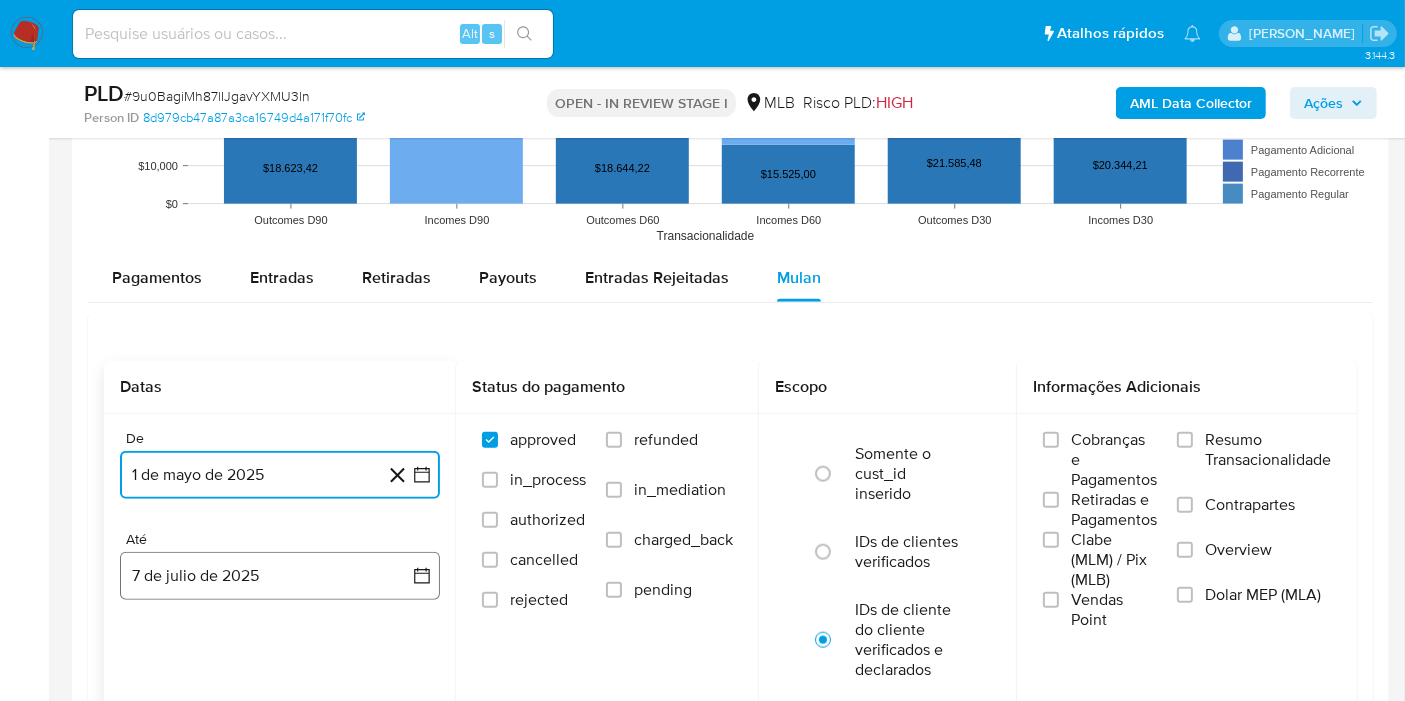 click on "7 de julio de 2025" at bounding box center [280, 576] 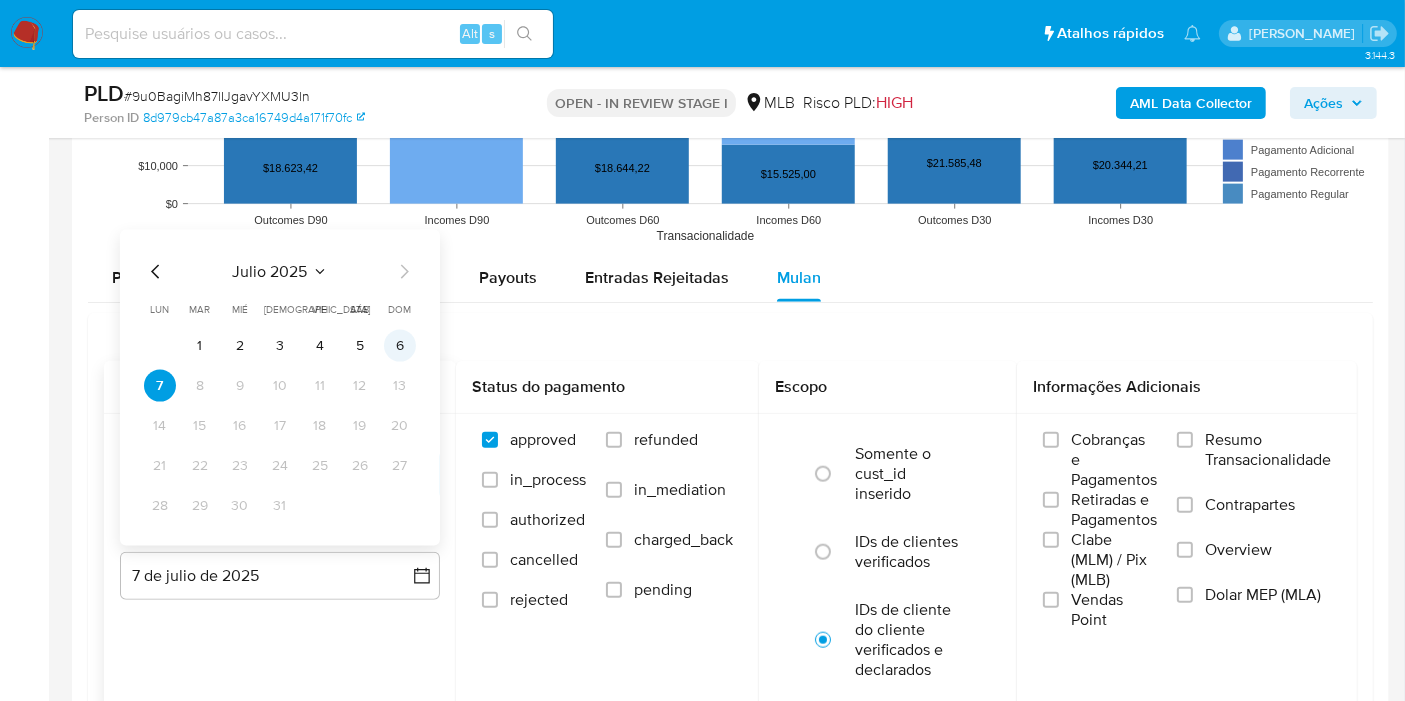 click on "6" at bounding box center [400, 346] 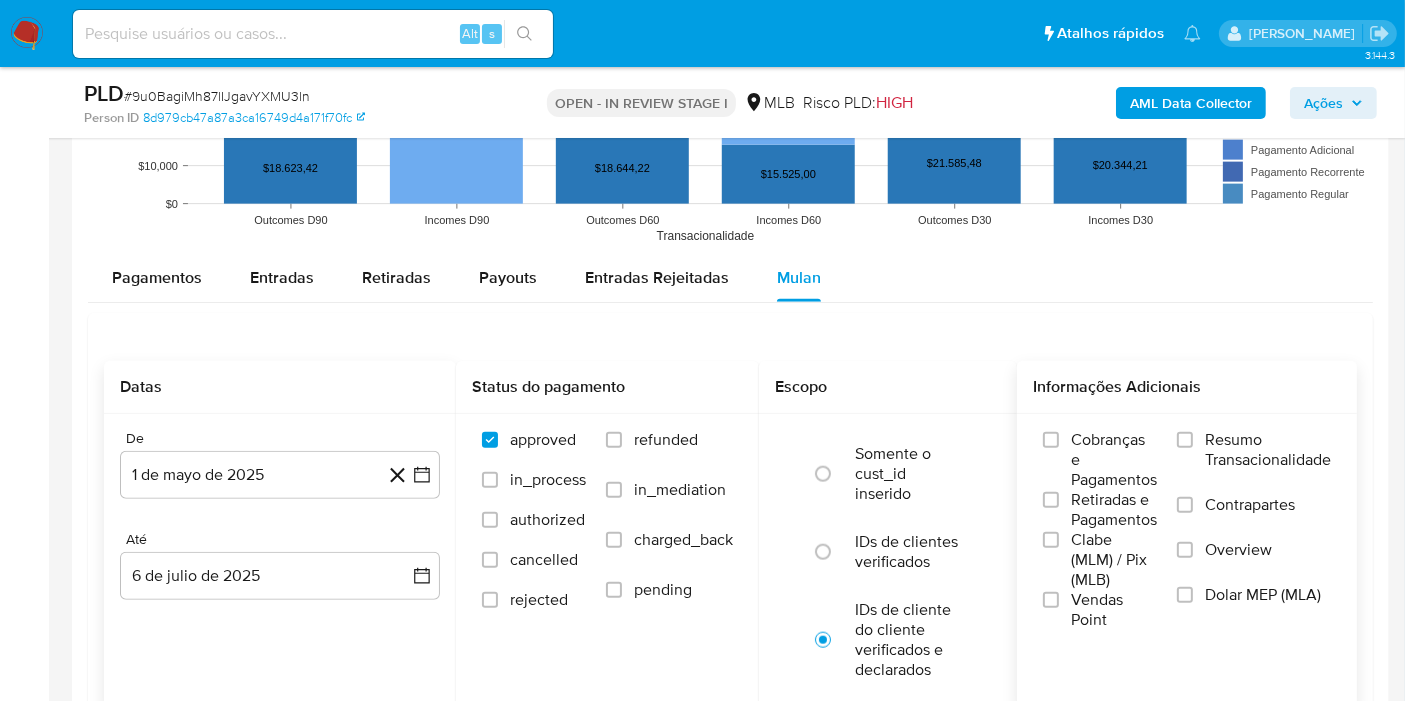 click on "Resumo Transacionalidade" at bounding box center [1254, 462] 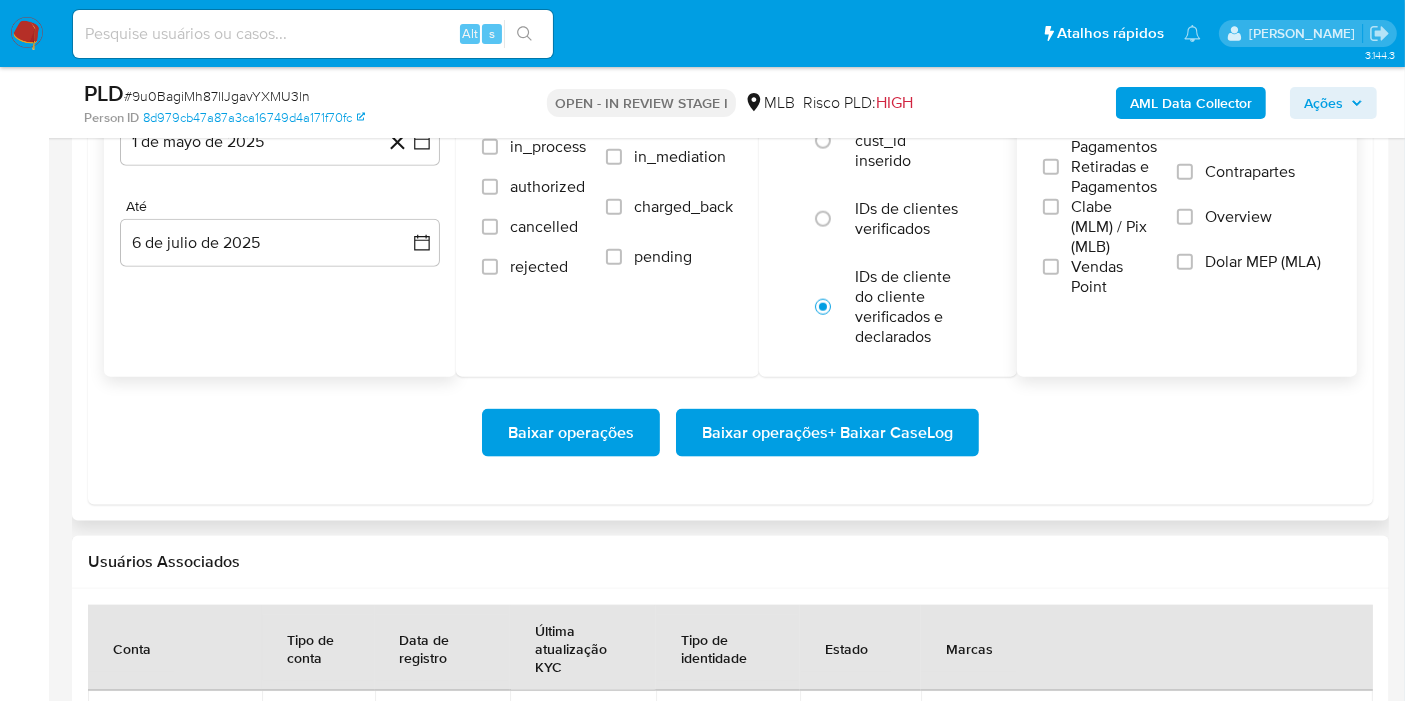 click on "Baixar operações  +   Baixar CaseLog" at bounding box center (827, 433) 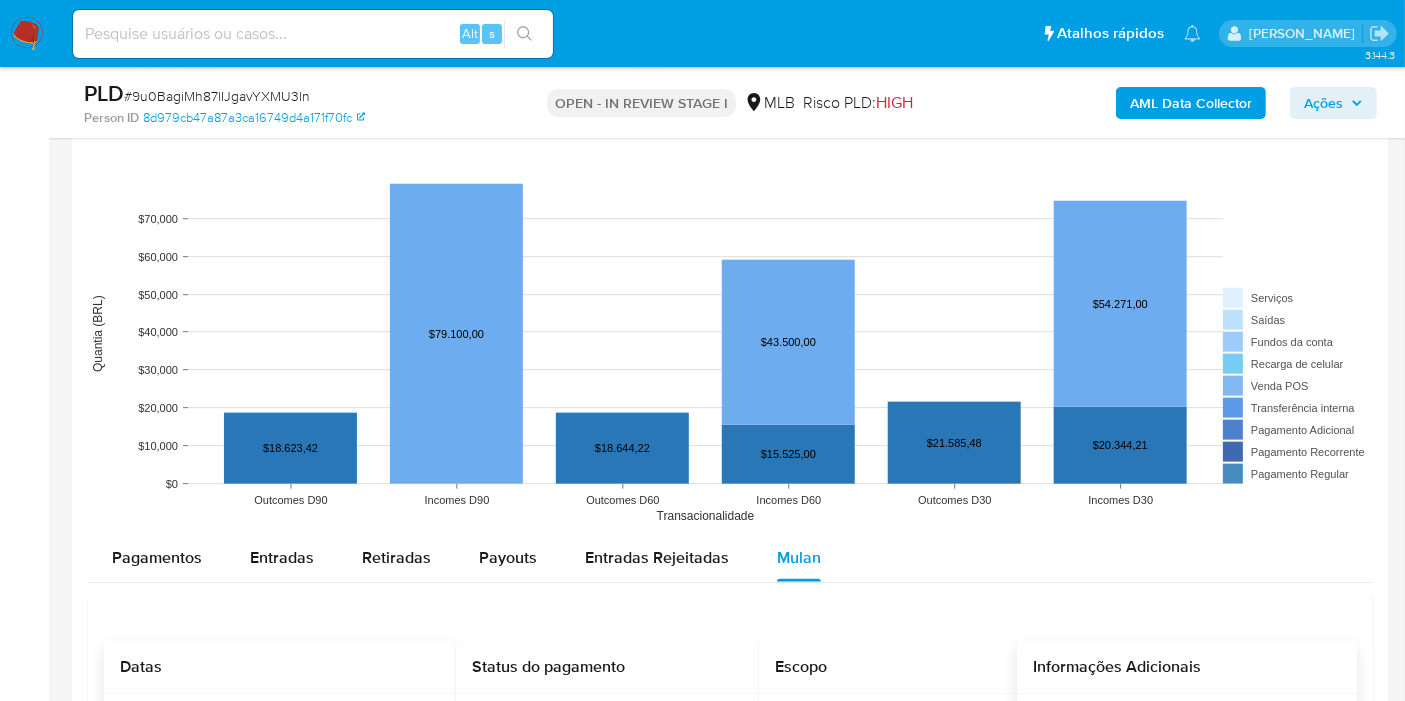scroll, scrollTop: 194, scrollLeft: 0, axis: vertical 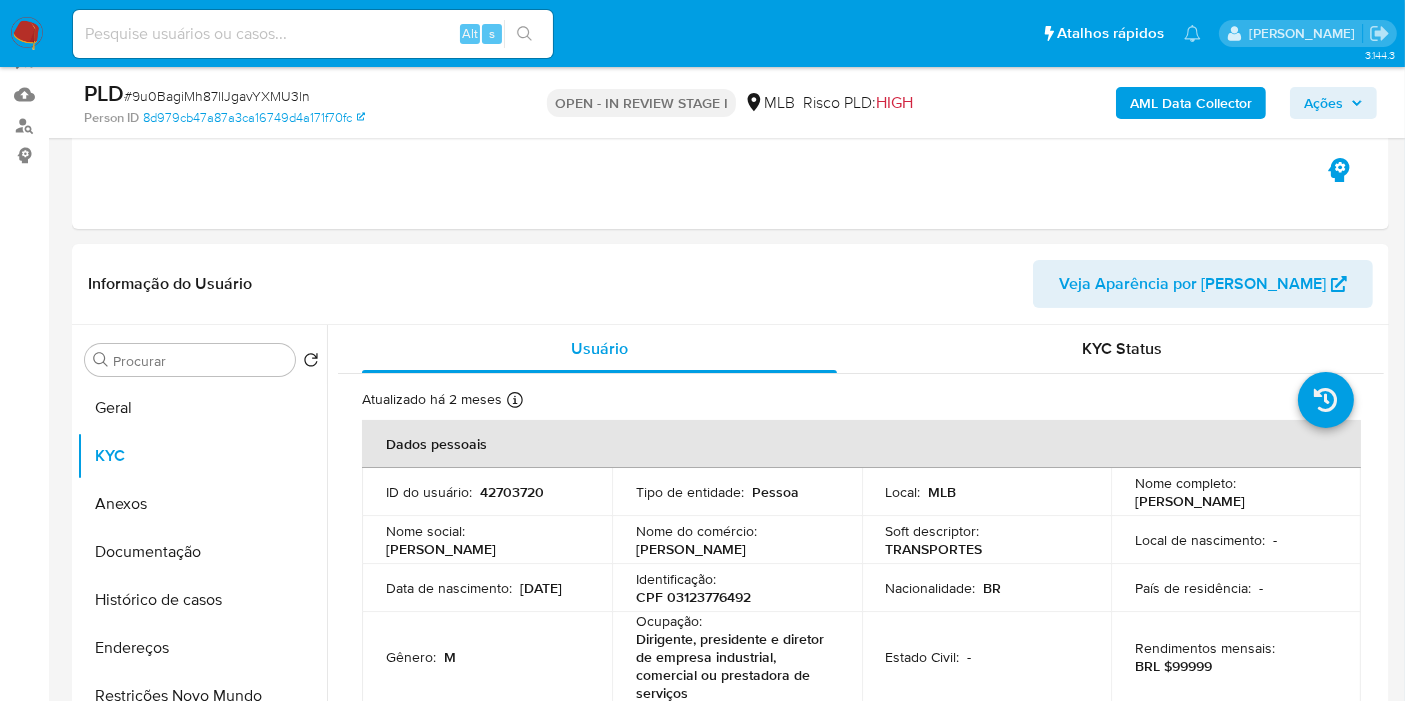 type 